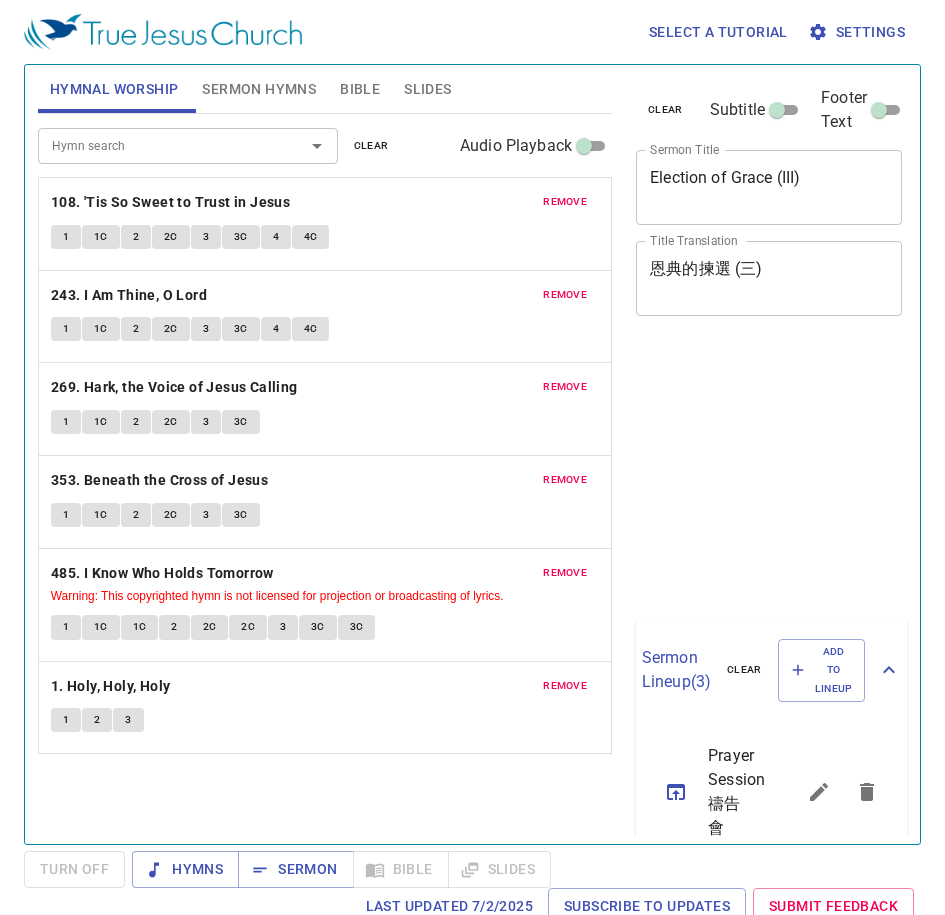 scroll, scrollTop: 0, scrollLeft: 0, axis: both 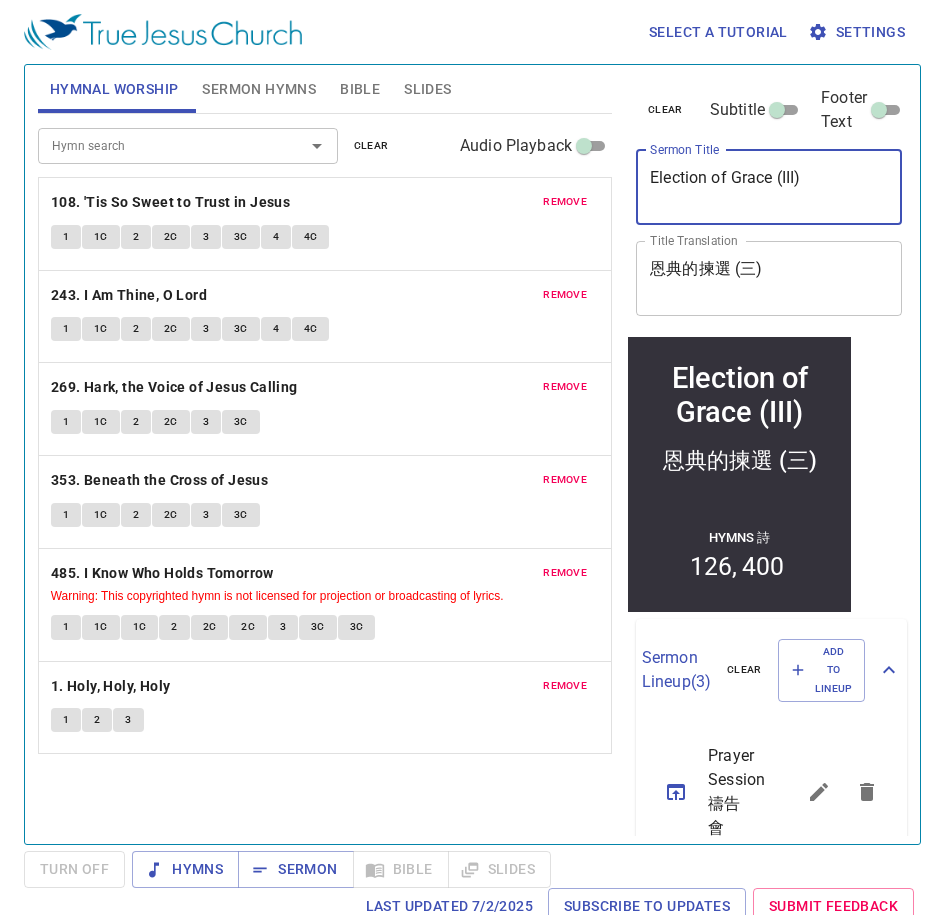 drag, startPoint x: 578, startPoint y: 160, endPoint x: 817, endPoint y: 169, distance: 239.1694 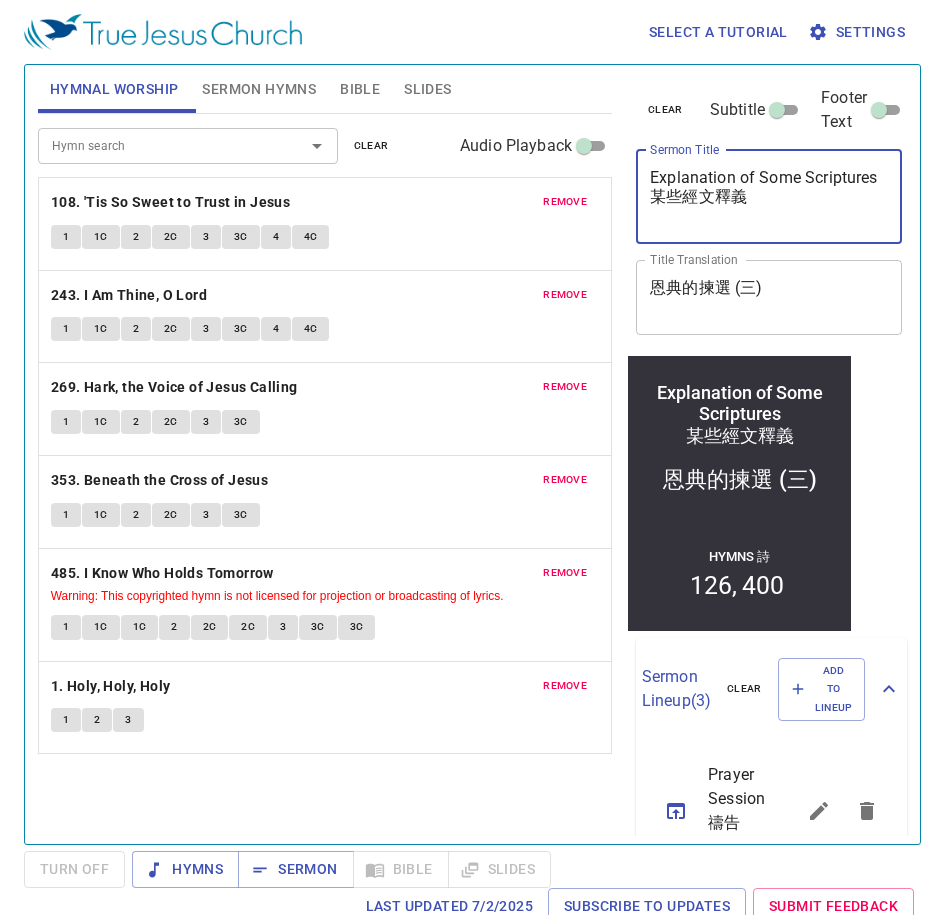 drag, startPoint x: 738, startPoint y: 173, endPoint x: 447, endPoint y: 166, distance: 291.08417 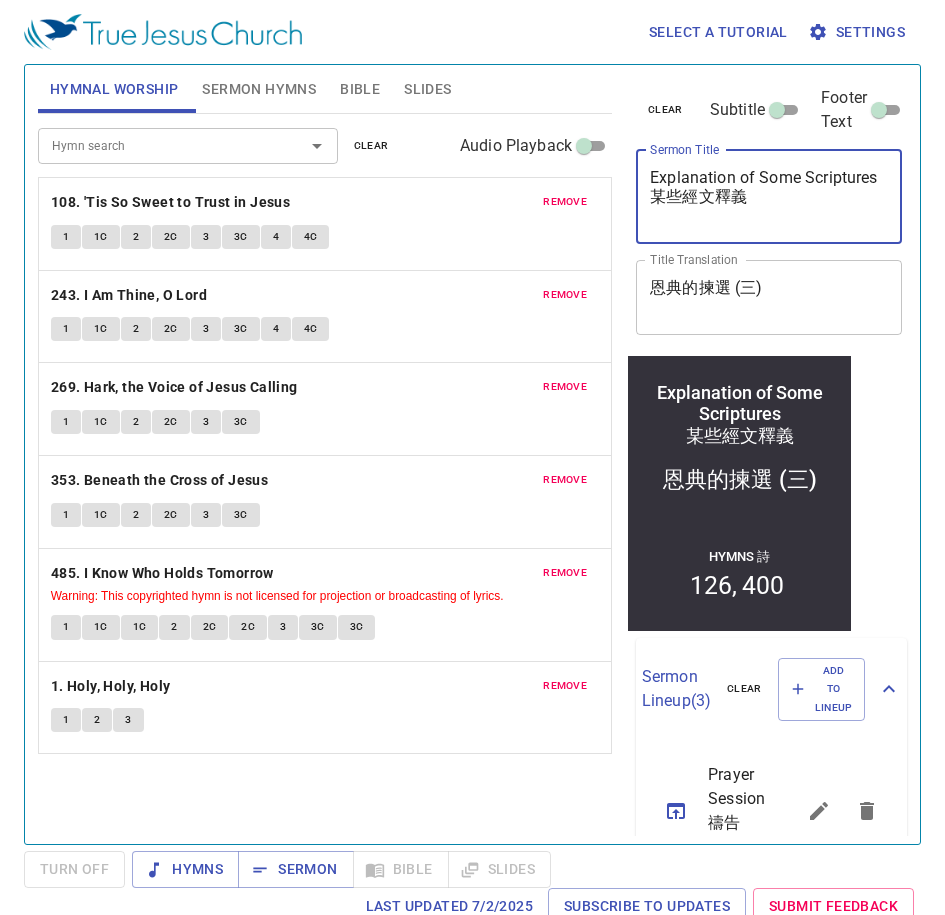click on "Explanation of Some Scriptures
某些經文釋義" at bounding box center [769, 196] 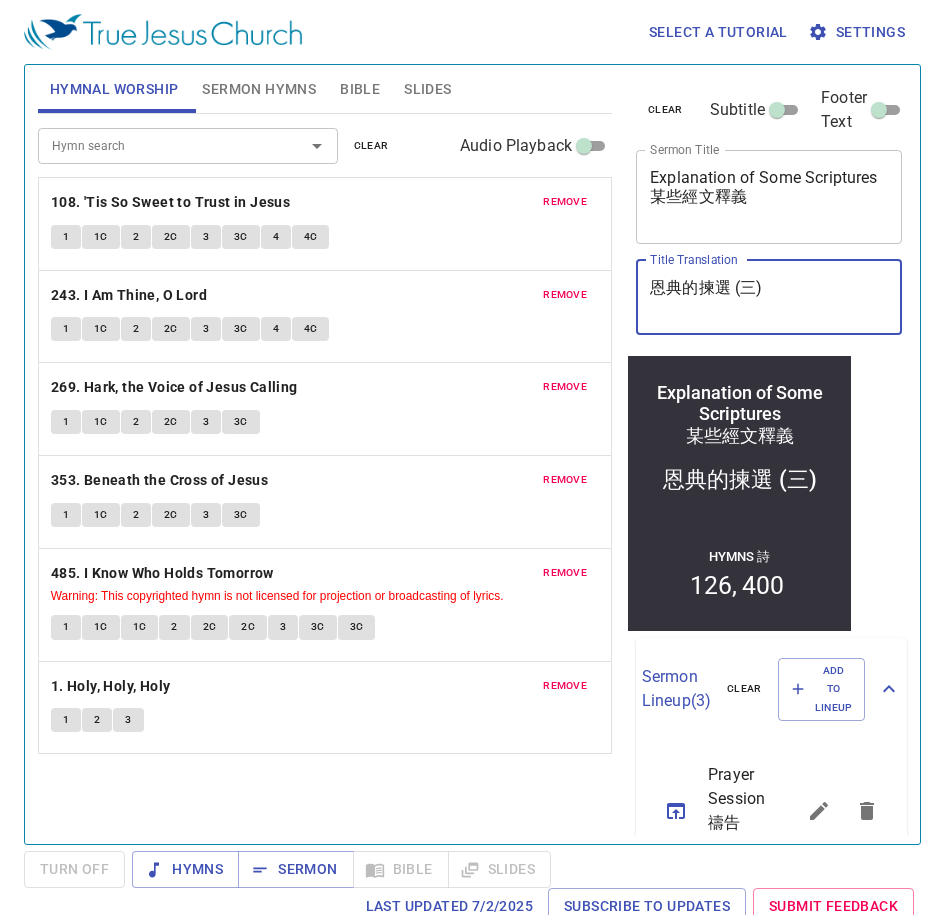 click on "恩典的揀選 (三)" at bounding box center [769, 297] 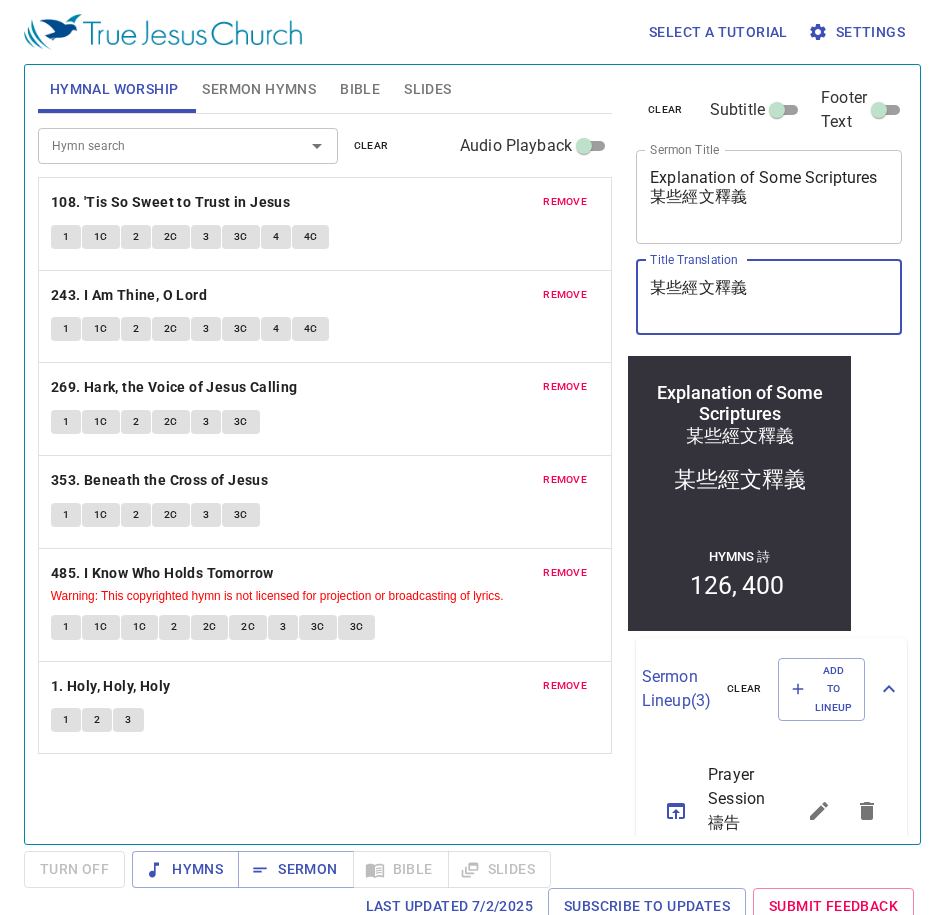 type on "某些經文釋義" 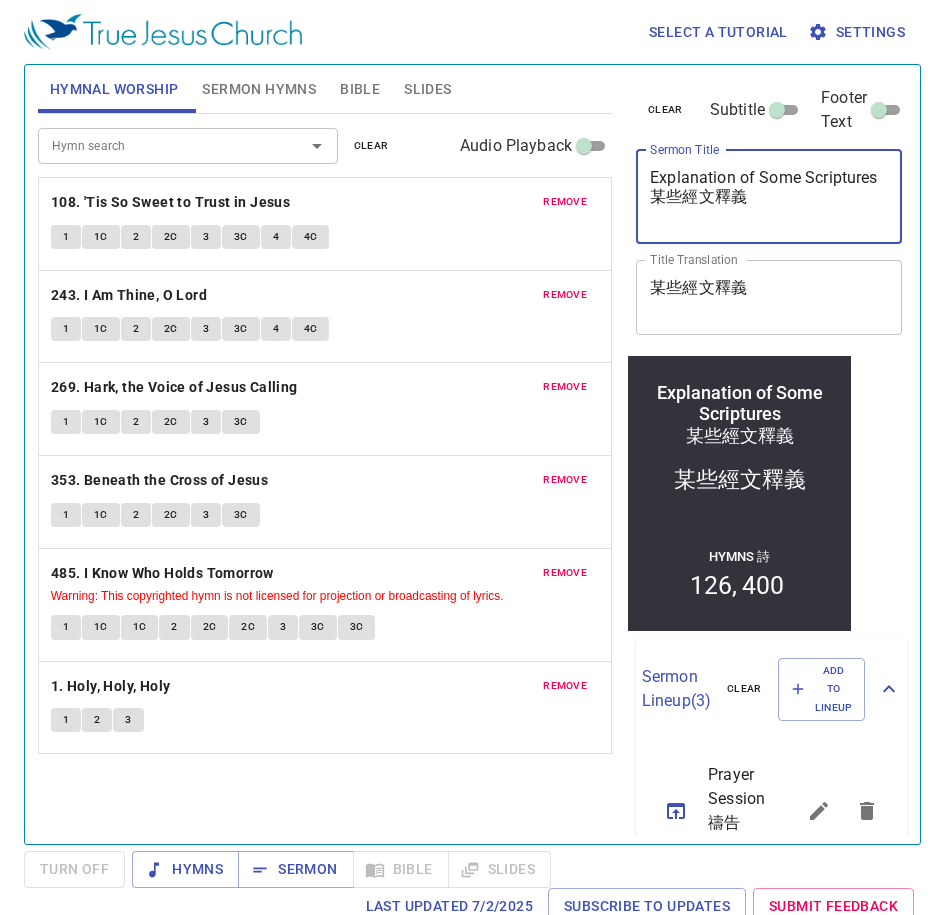 drag, startPoint x: 676, startPoint y: 186, endPoint x: 574, endPoint y: 189, distance: 102.044106 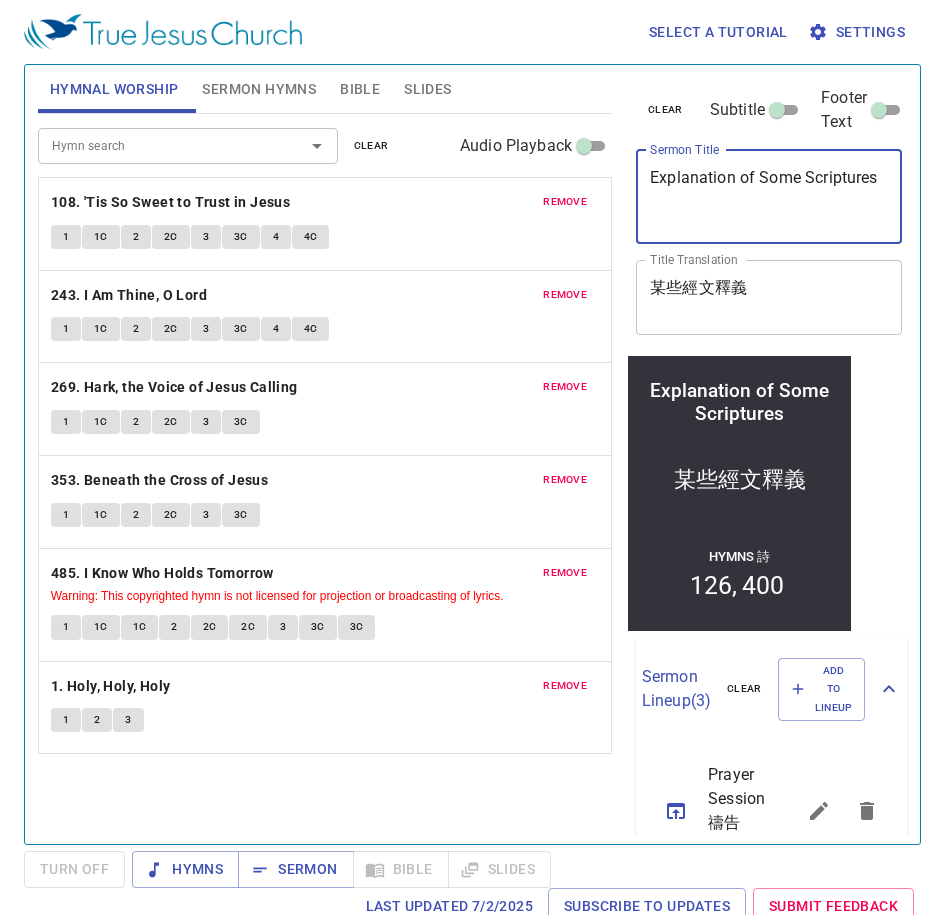 type on "Explanation of Some Scriptures" 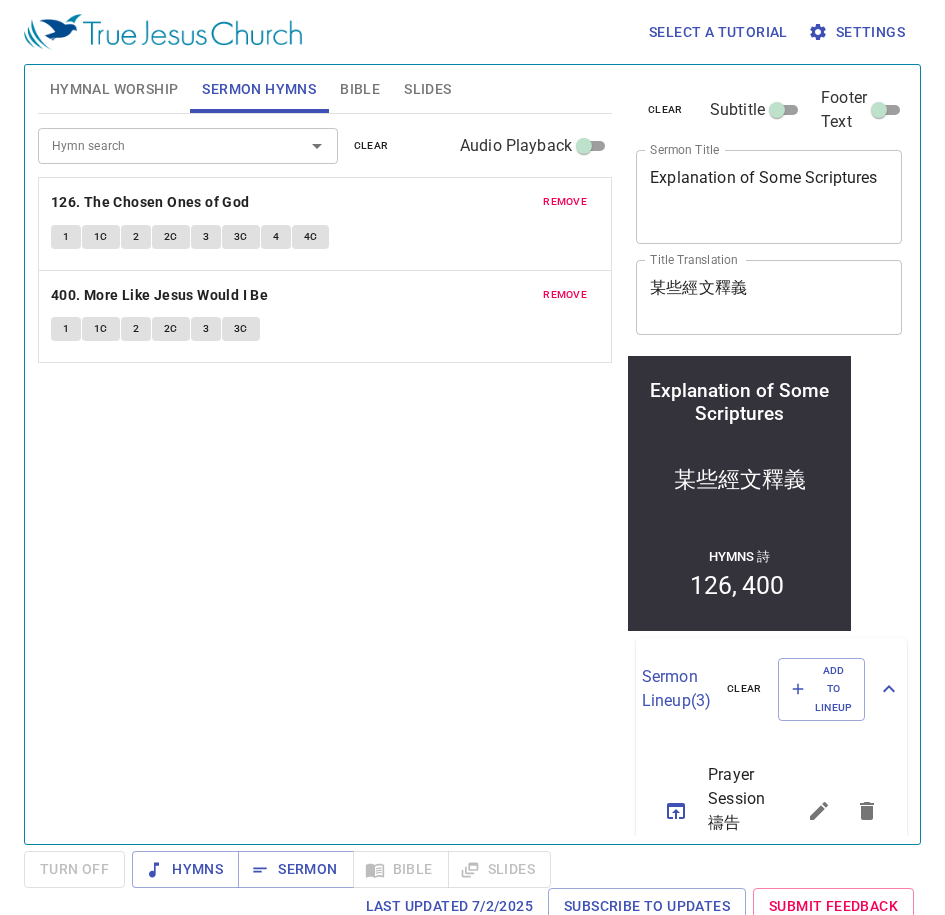click on "remove" at bounding box center (565, 202) 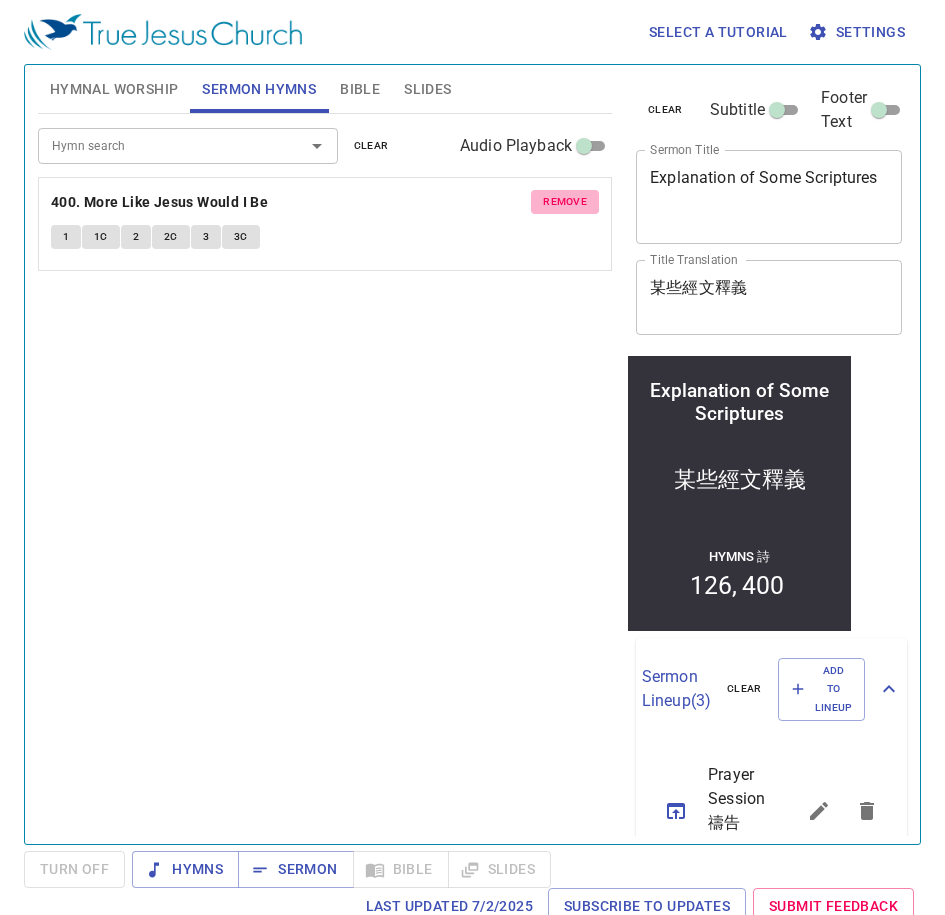 click on "remove" at bounding box center [565, 202] 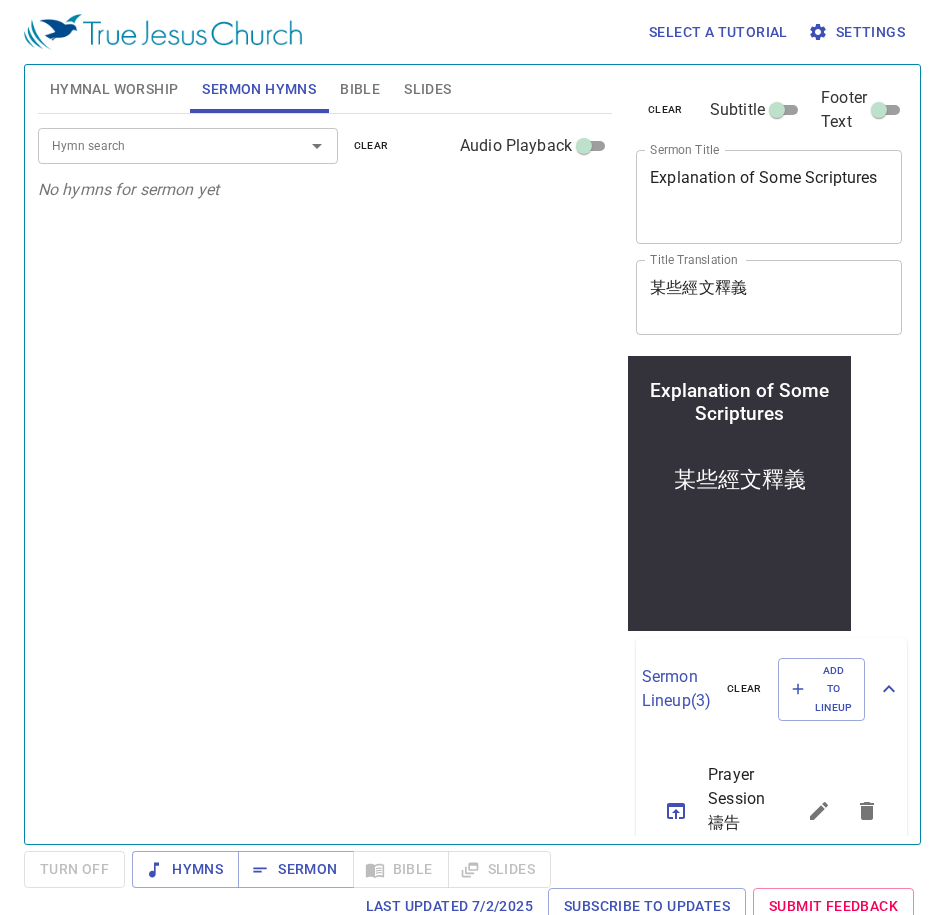 click at bounding box center (303, 146) 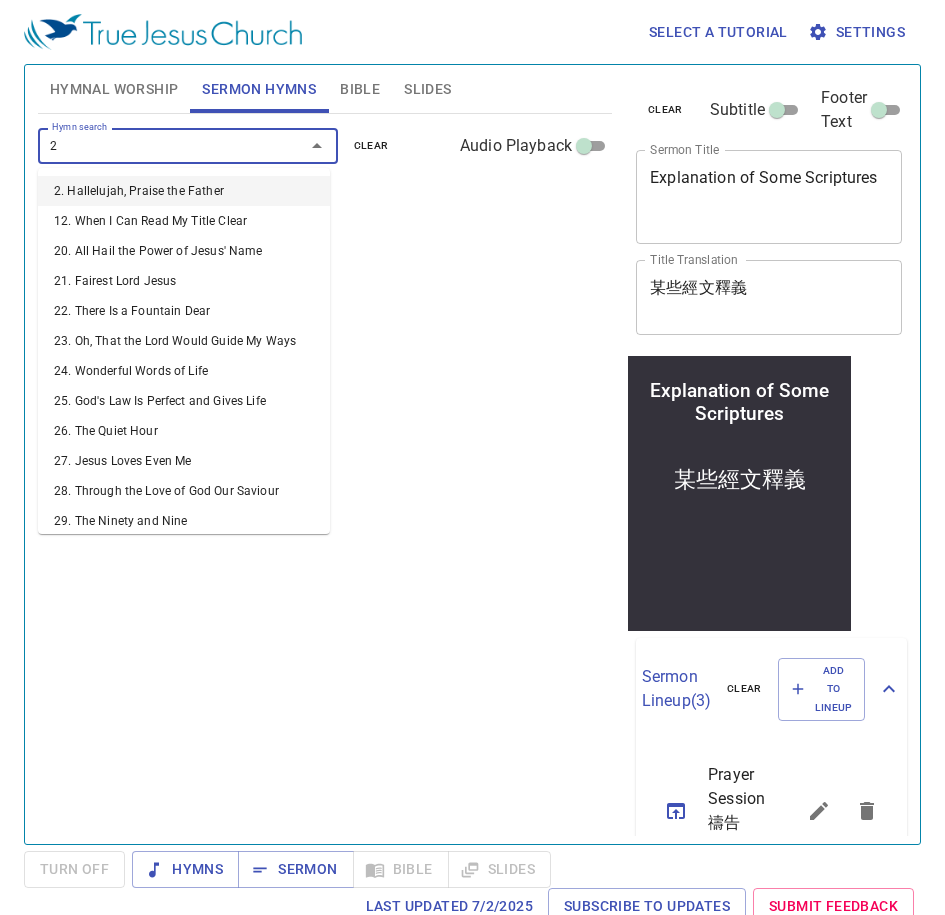 type on "22" 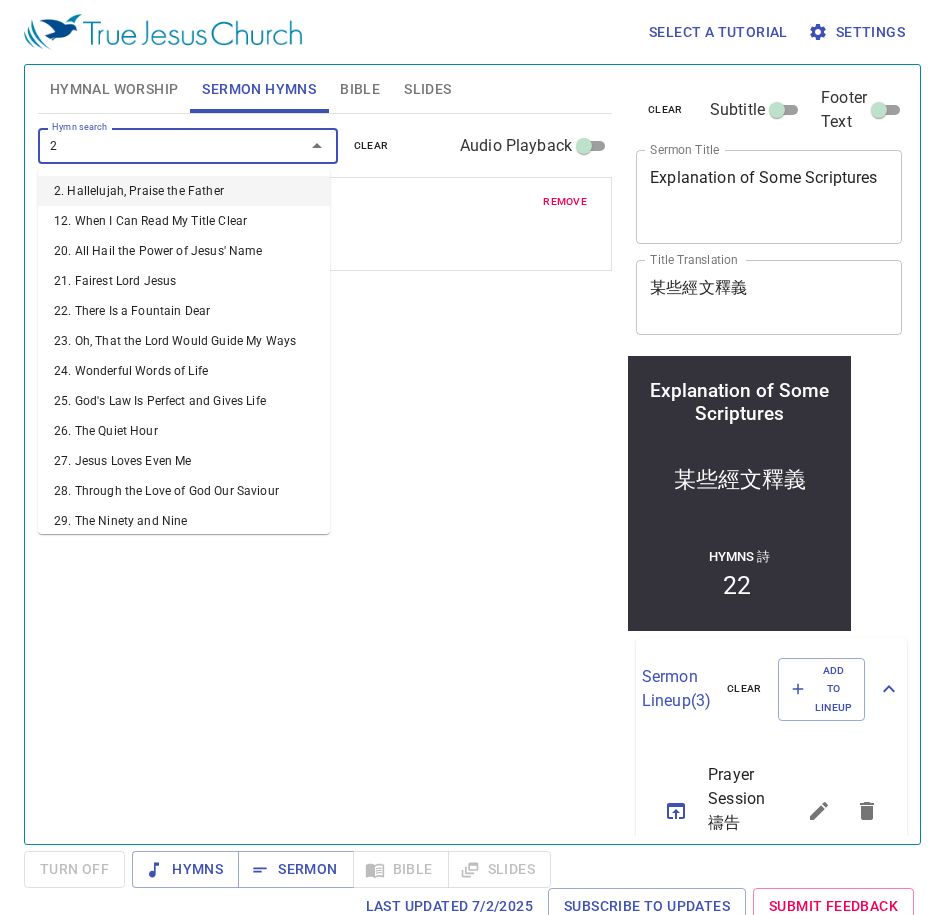 type on "25" 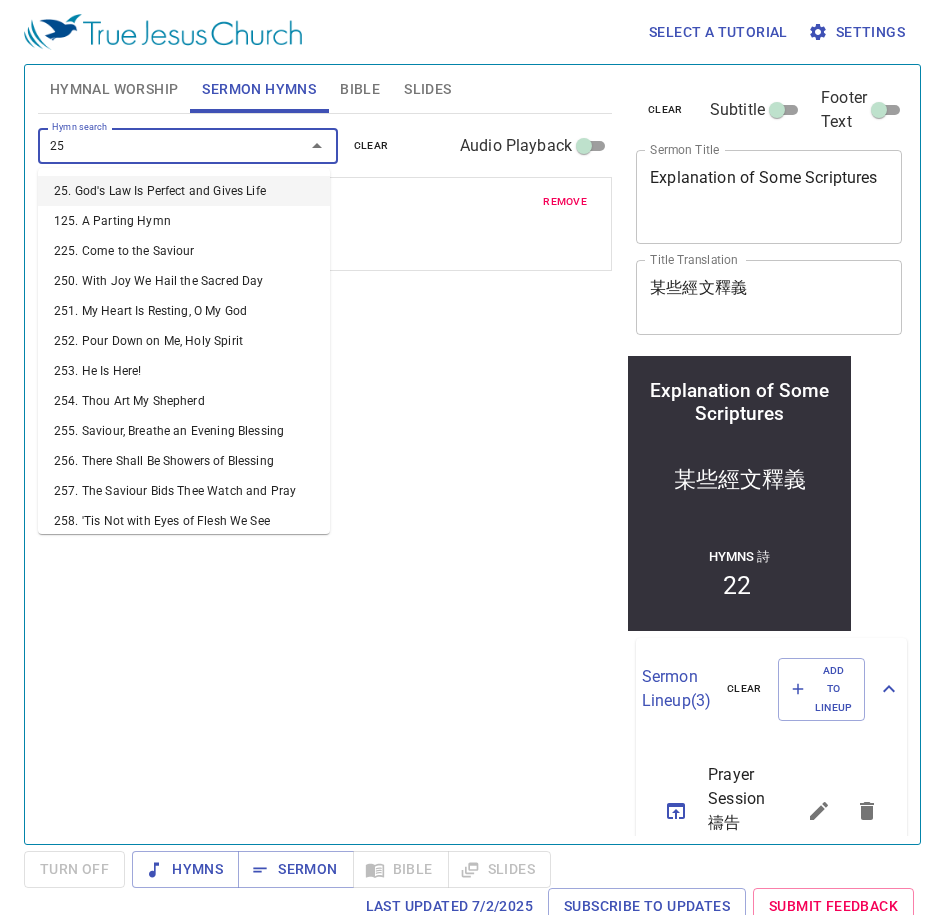 type 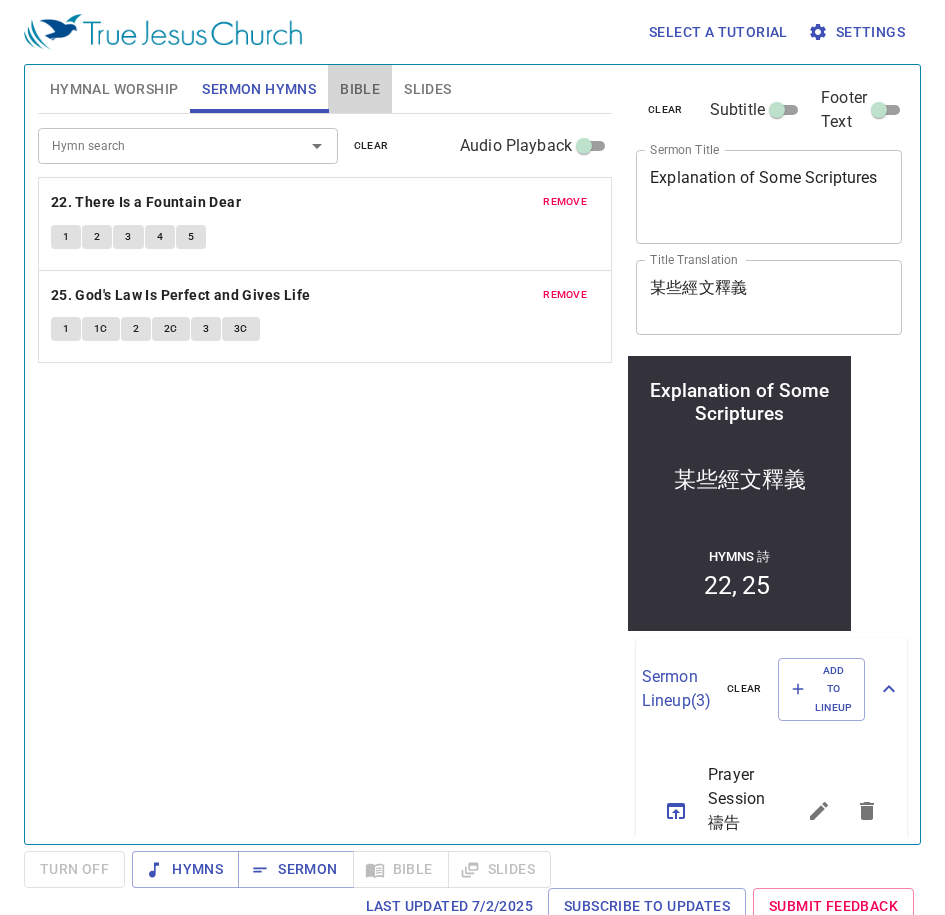 click on "Bible" at bounding box center [360, 89] 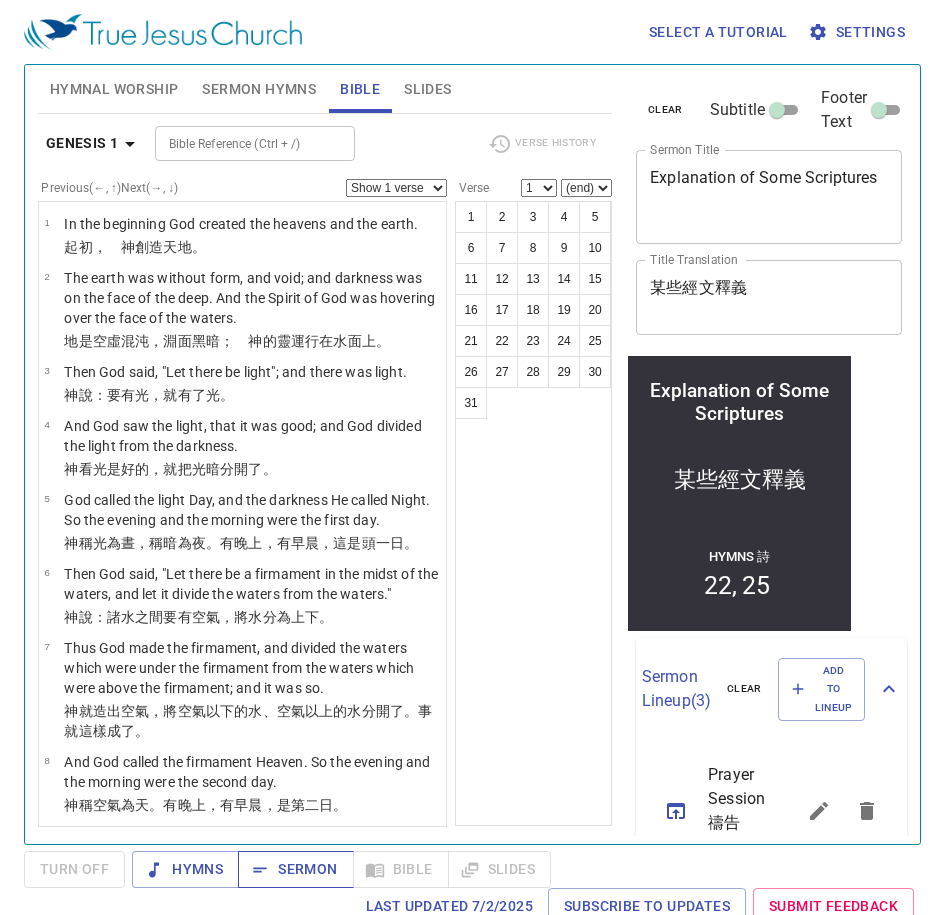 click on "Sermon" at bounding box center [295, 869] 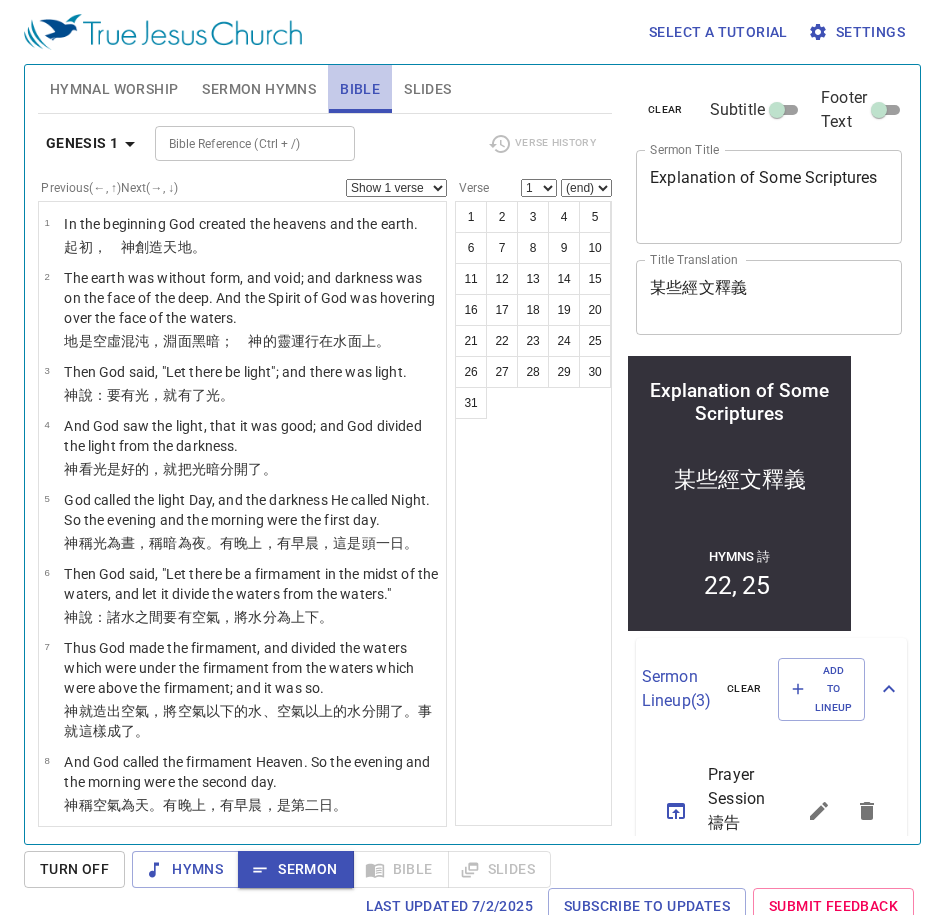 click on "Bible" at bounding box center [360, 89] 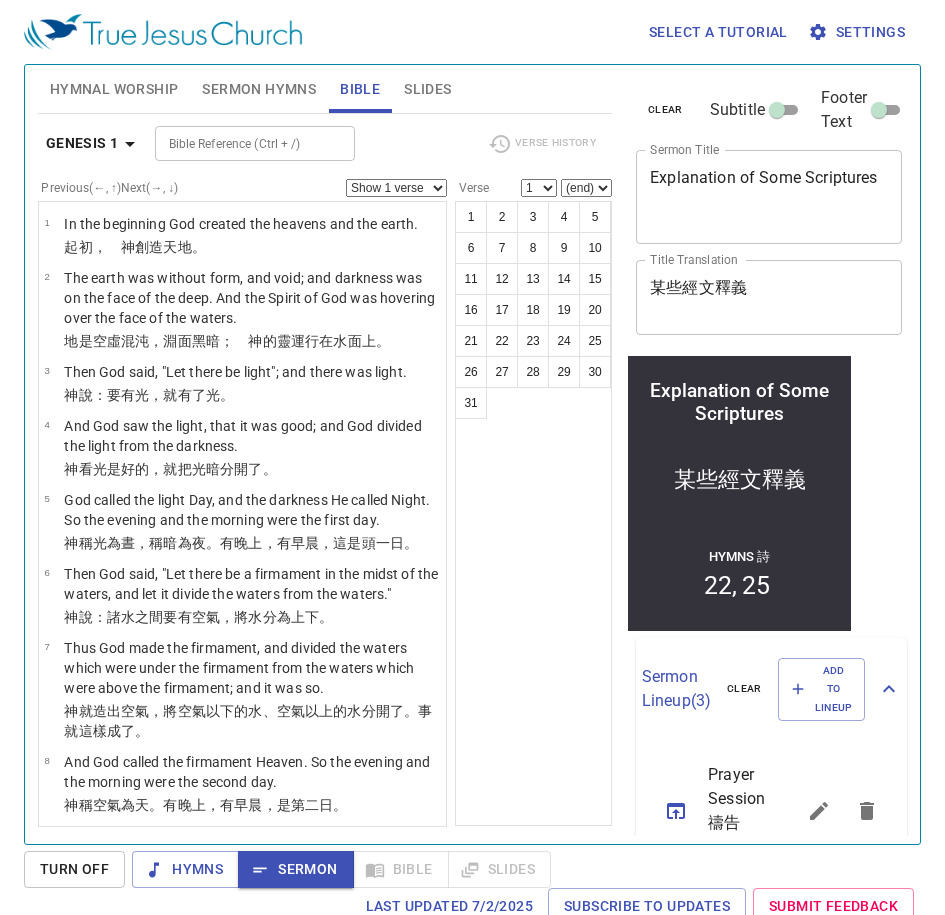 click on "Bible Reference (Ctrl + /)" at bounding box center (238, 143) 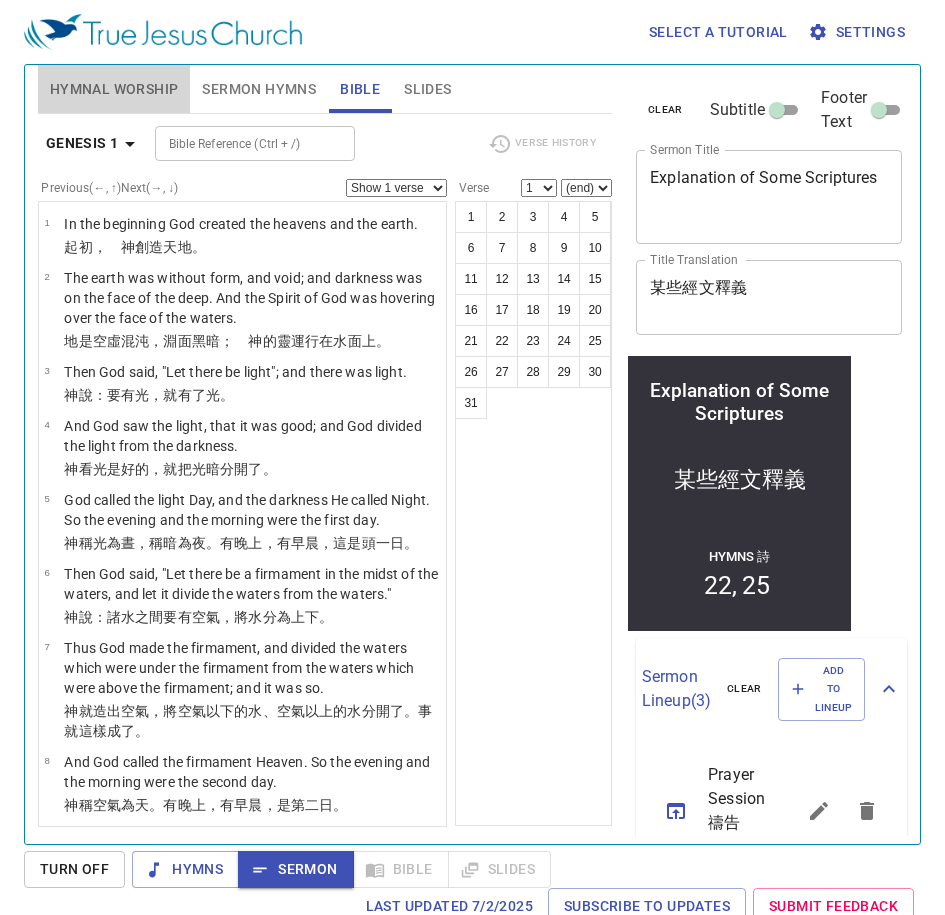 click on "Hymnal Worship" at bounding box center (114, 89) 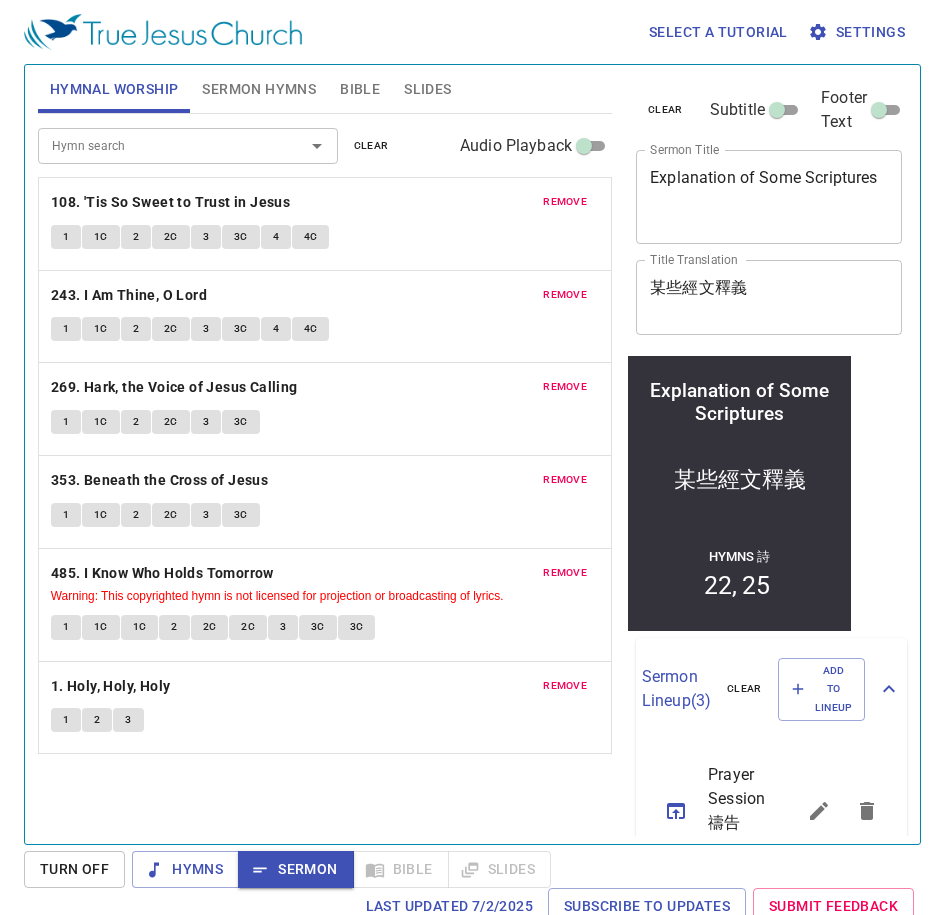 click on "remove" at bounding box center (565, 202) 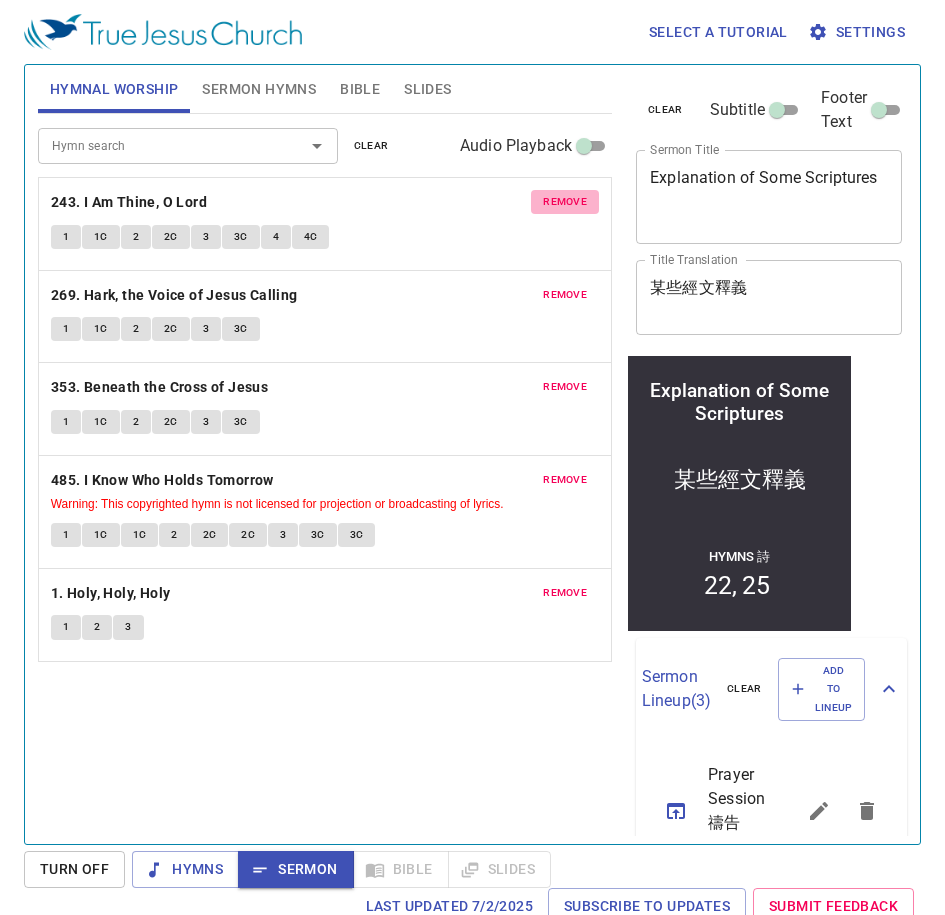click on "remove" at bounding box center [565, 202] 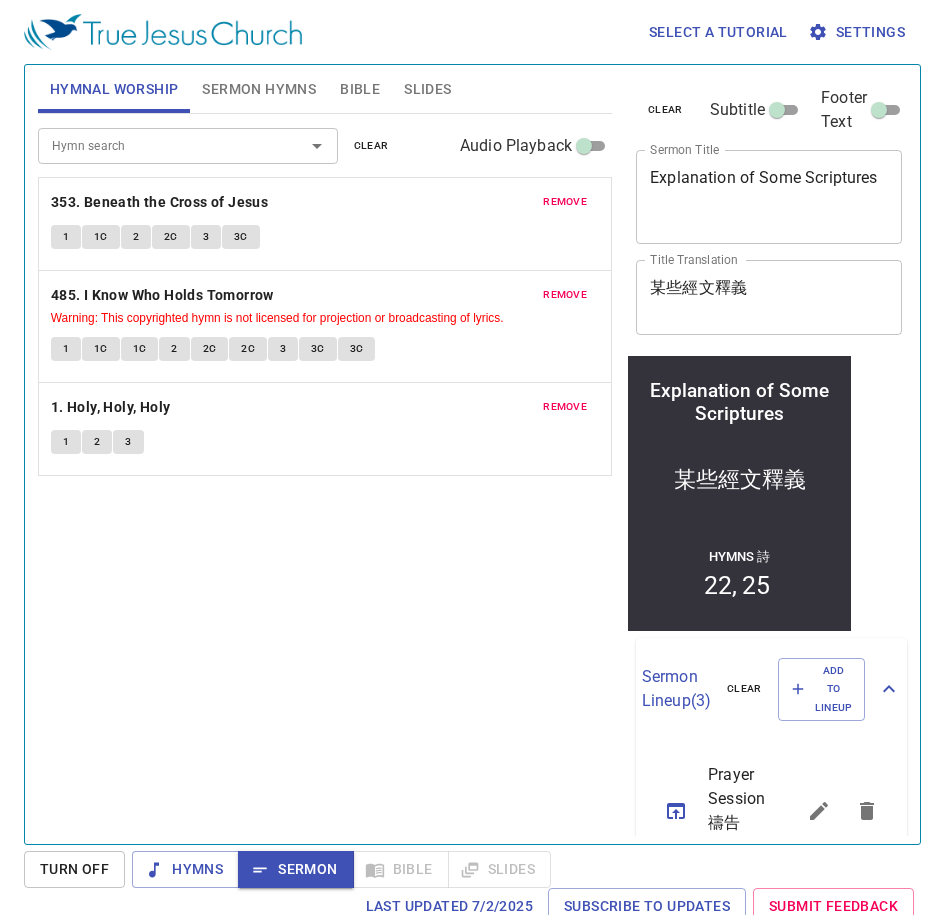 click on "remove" at bounding box center [565, 202] 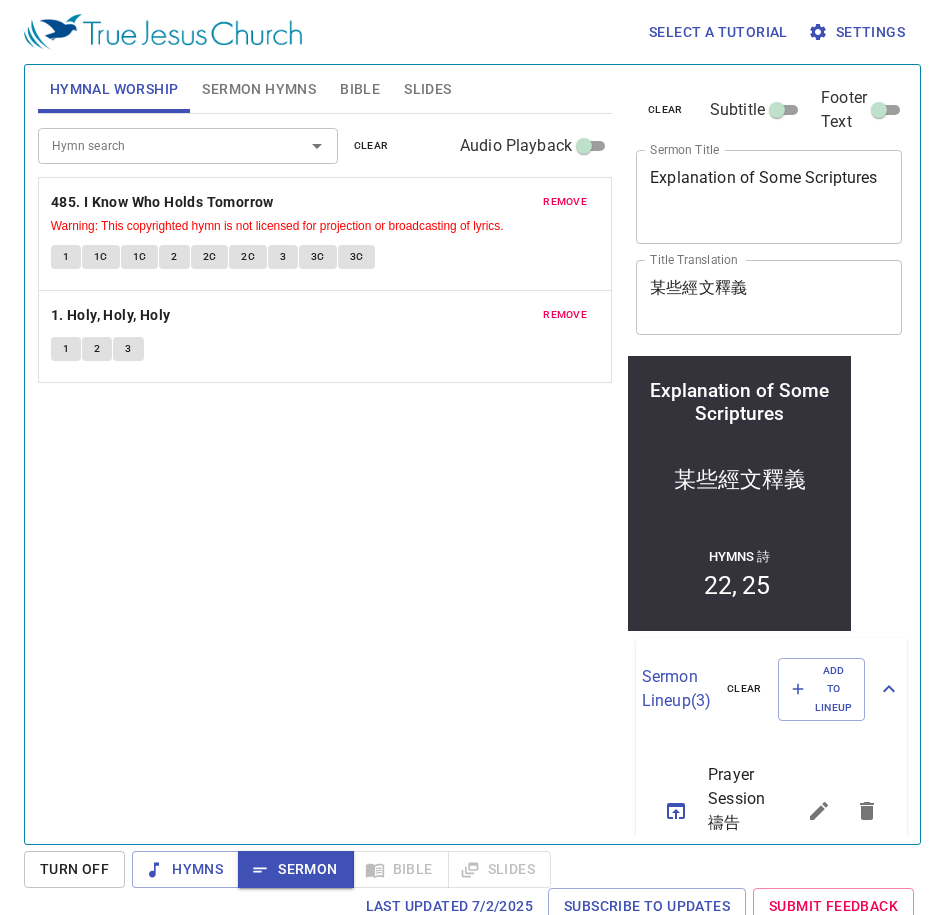 click on "remove" at bounding box center [565, 202] 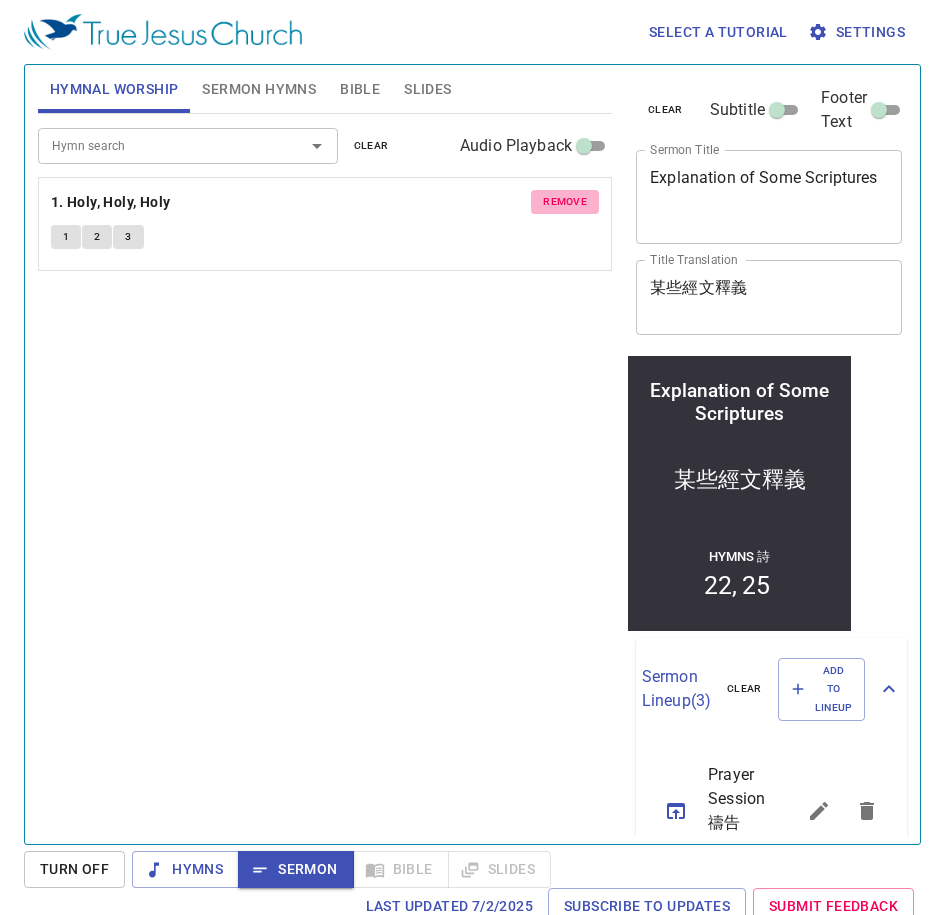 click on "remove" at bounding box center (565, 202) 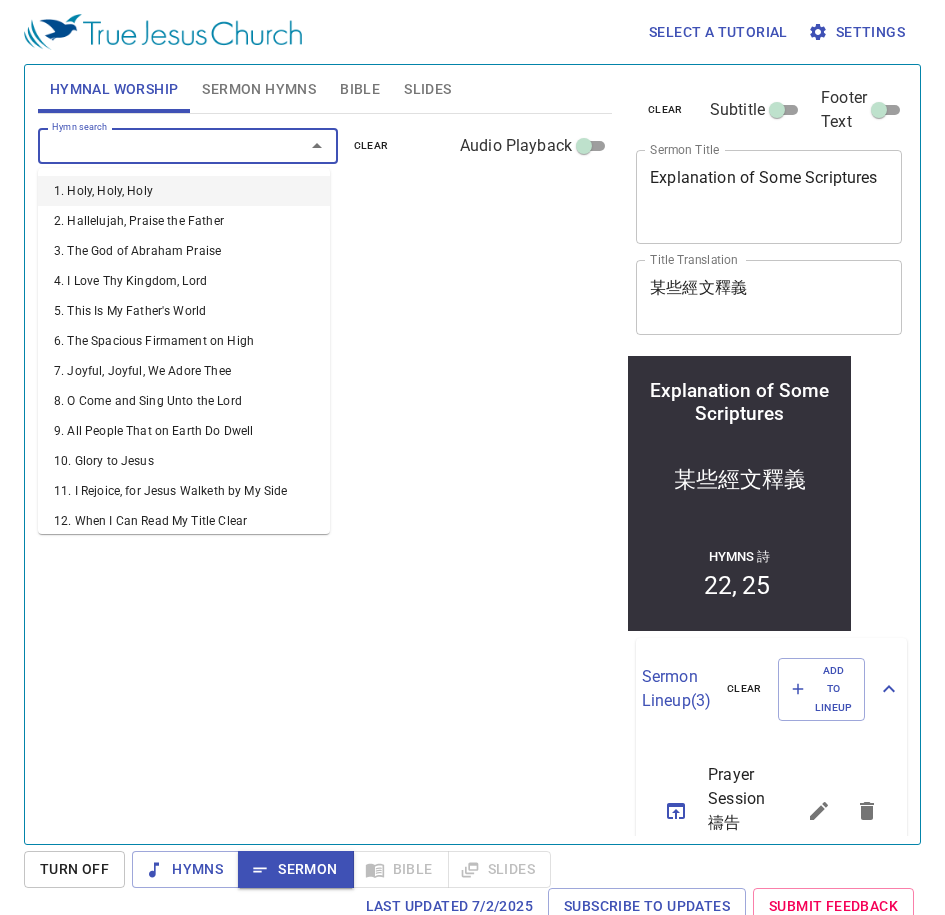 click on "Hymn search" at bounding box center [158, 145] 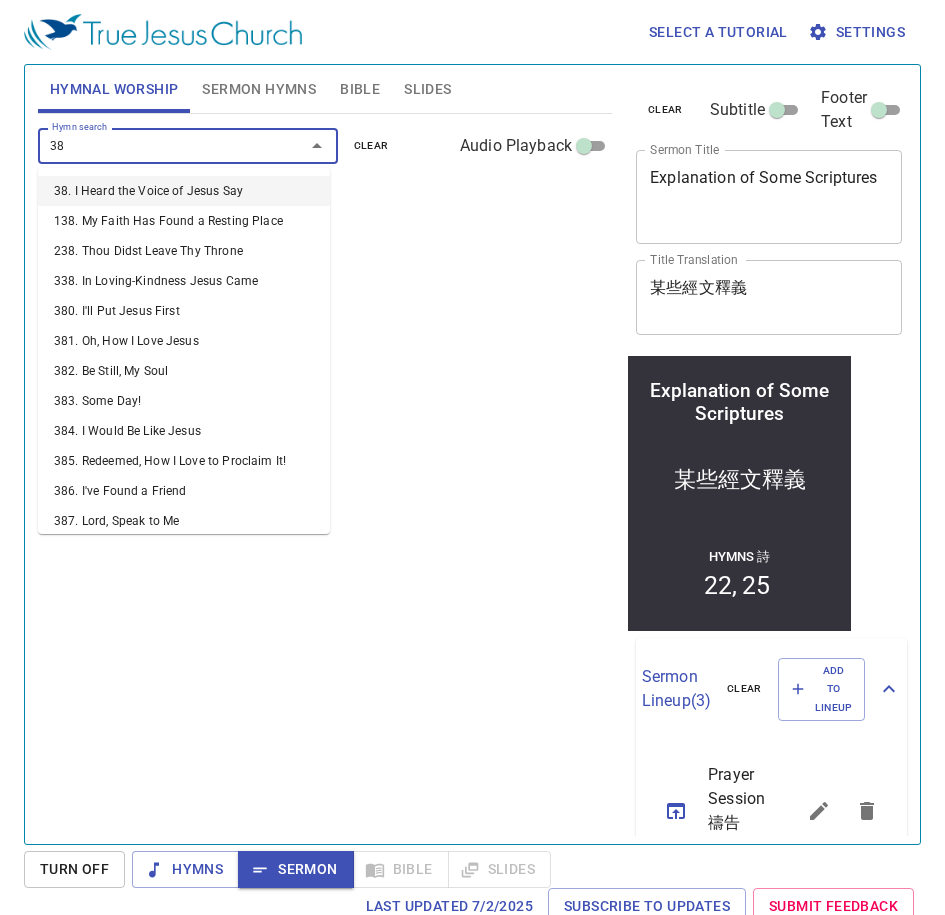 type on "385" 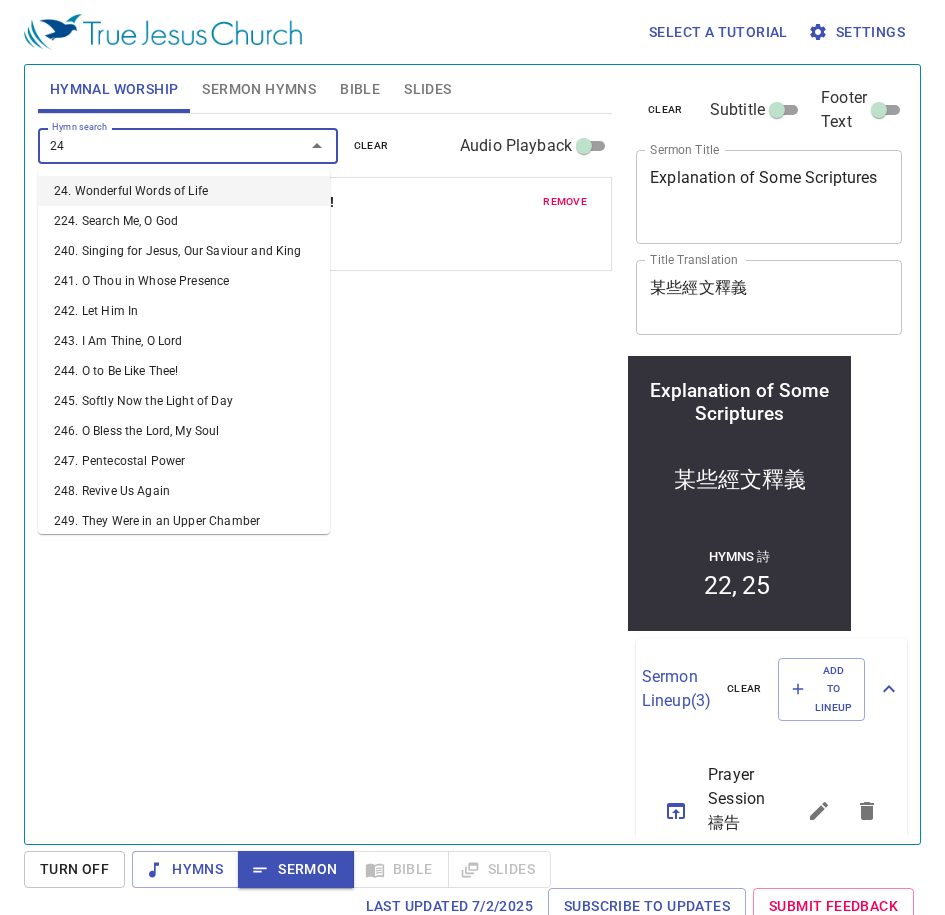 type on "241" 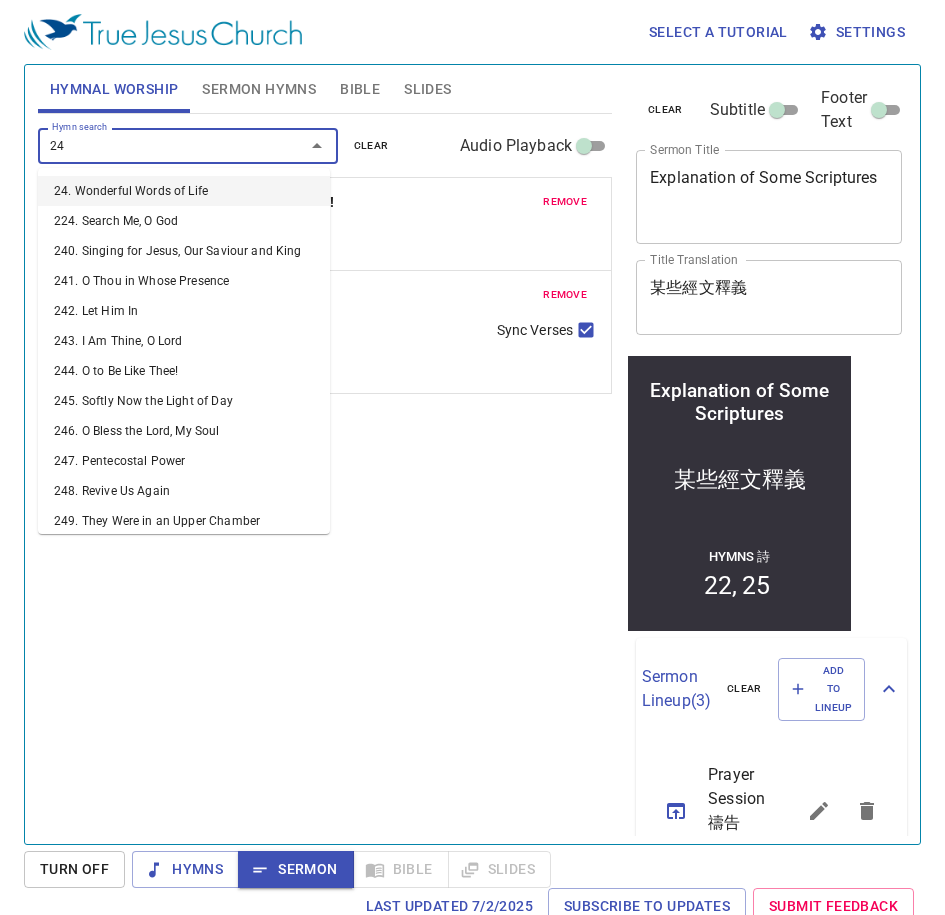type on "243" 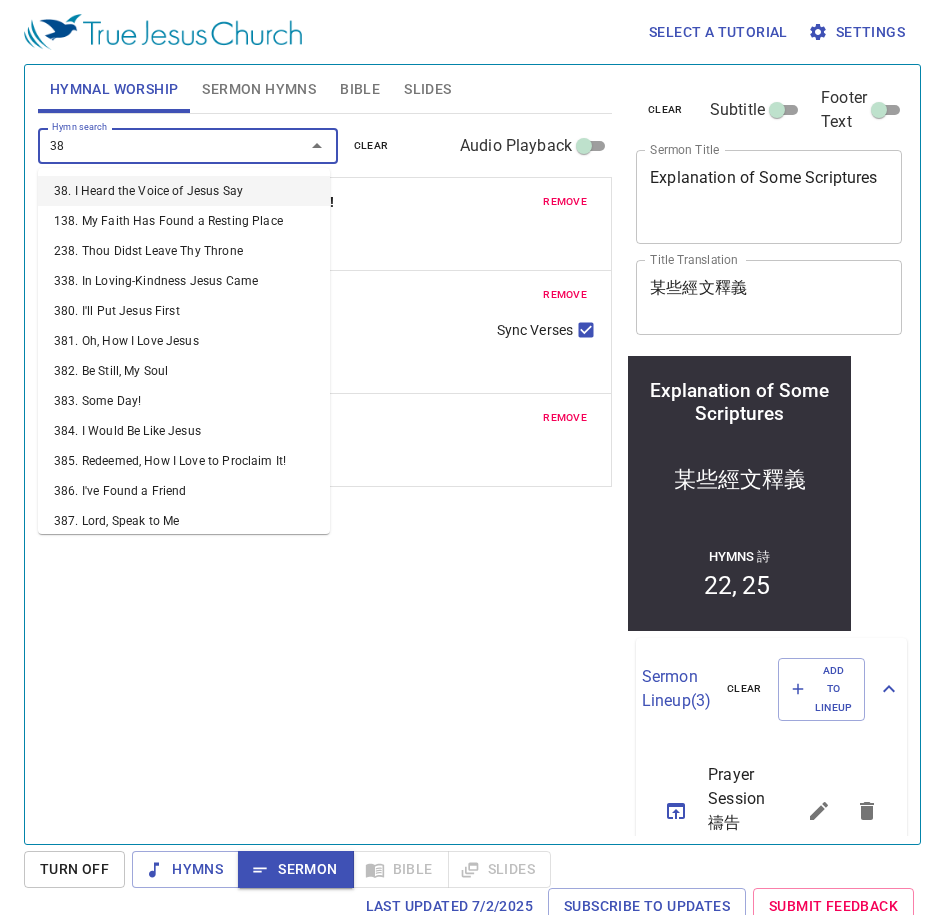 type on "389" 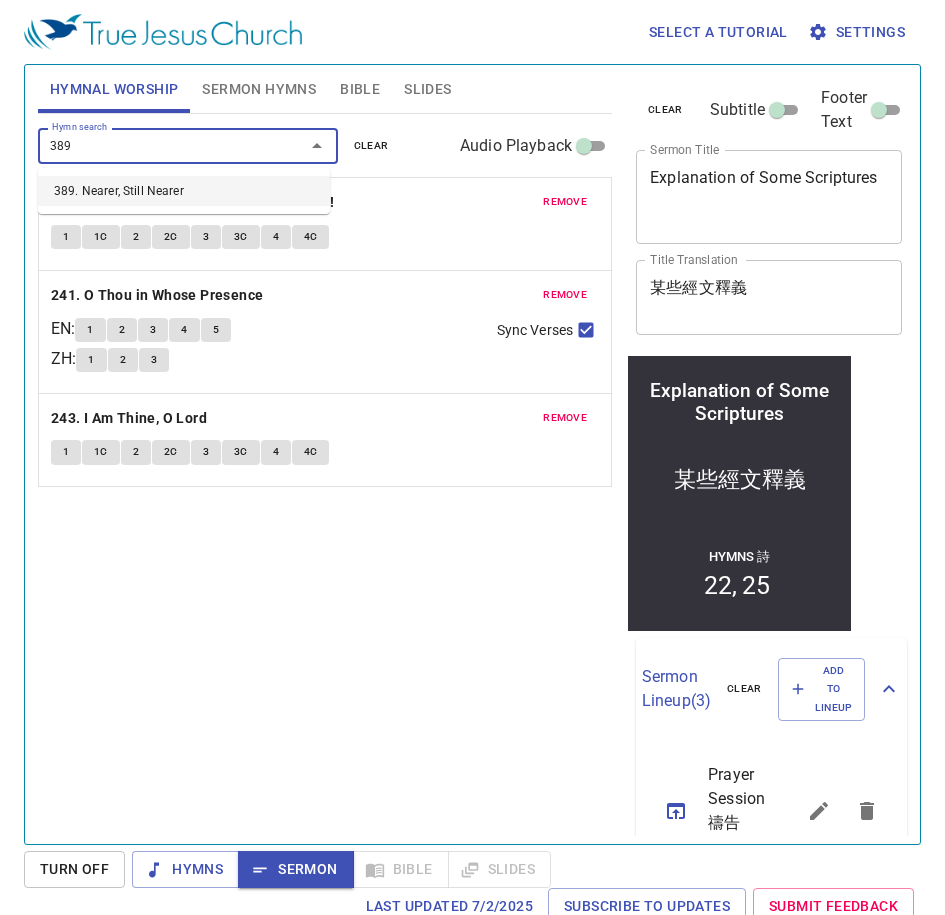 type 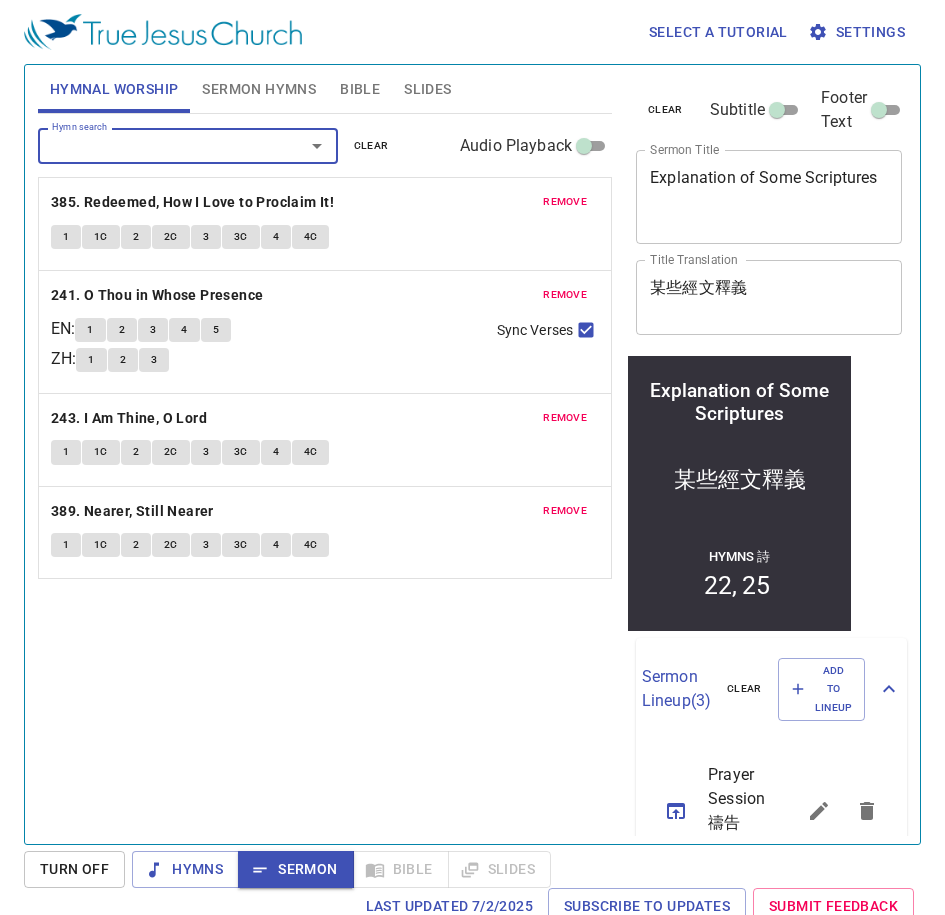 click on "Sermon Hymns" at bounding box center (259, 89) 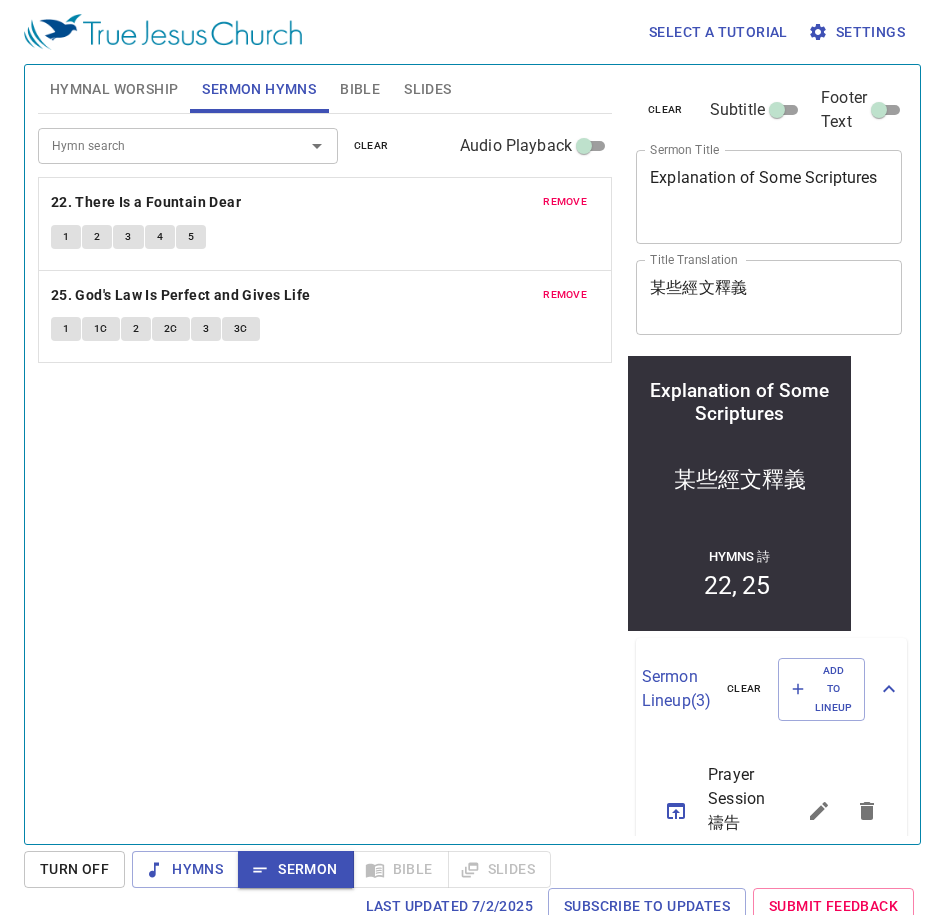 click on "Hymnal Worship" at bounding box center [114, 89] 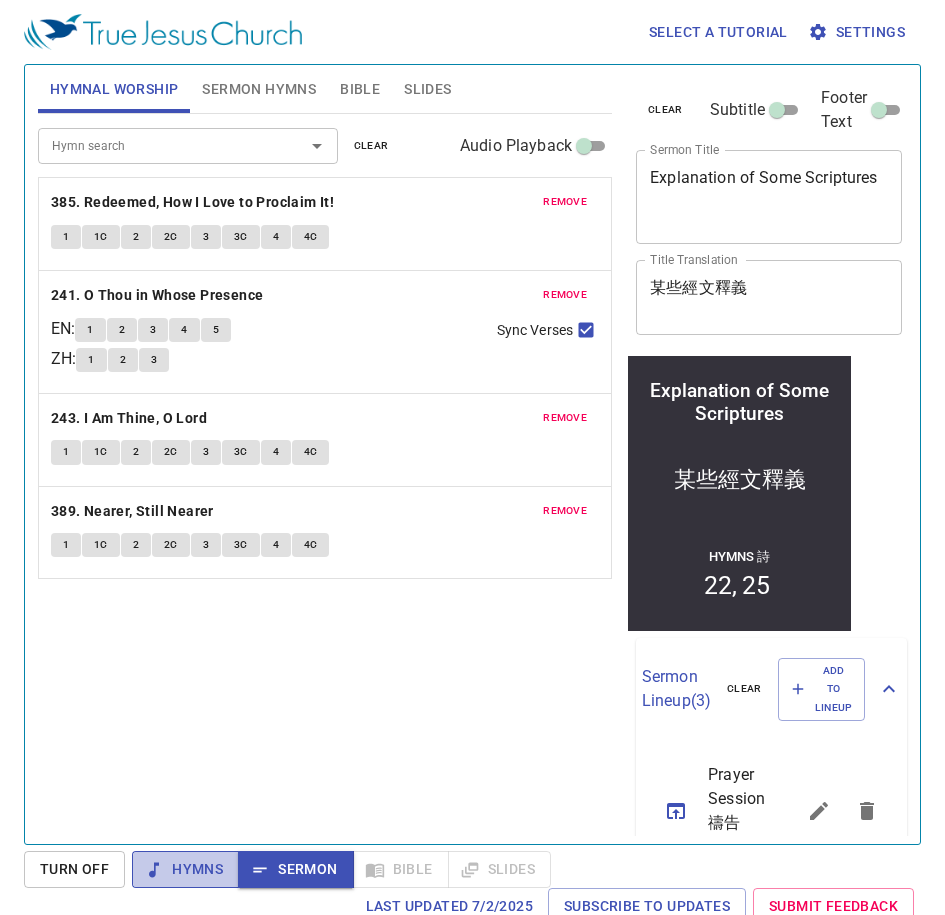 click on "Hymns" at bounding box center (185, 869) 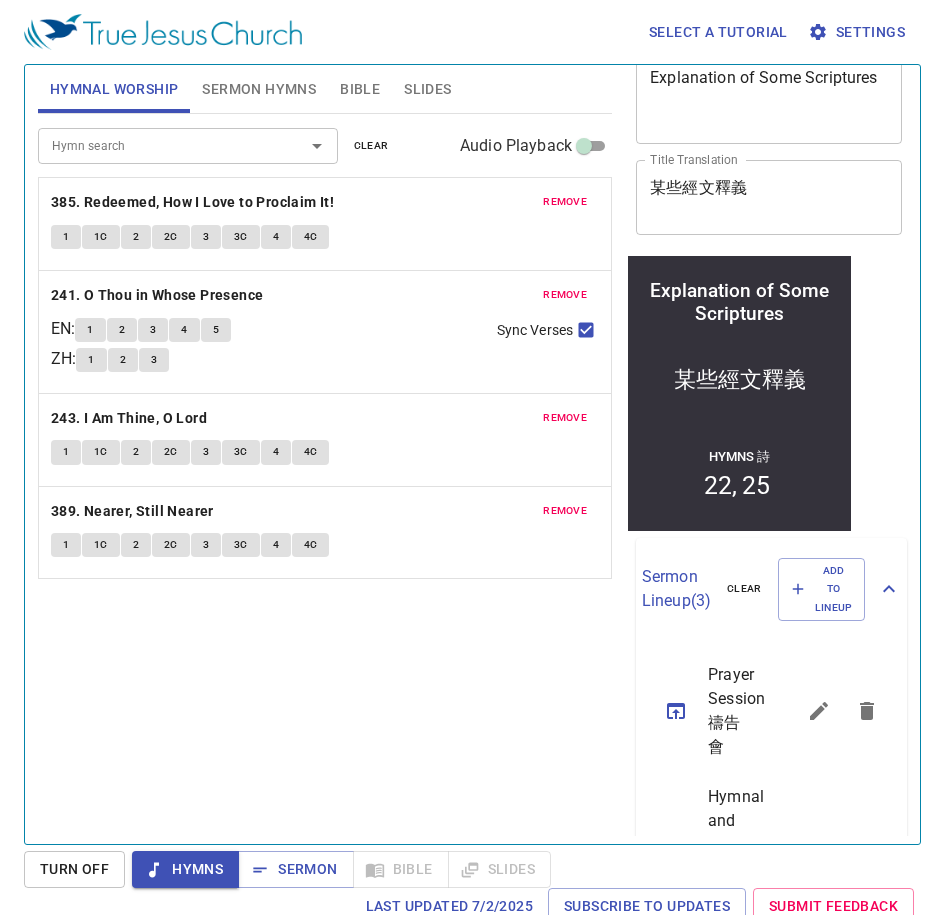 scroll, scrollTop: 262, scrollLeft: 0, axis: vertical 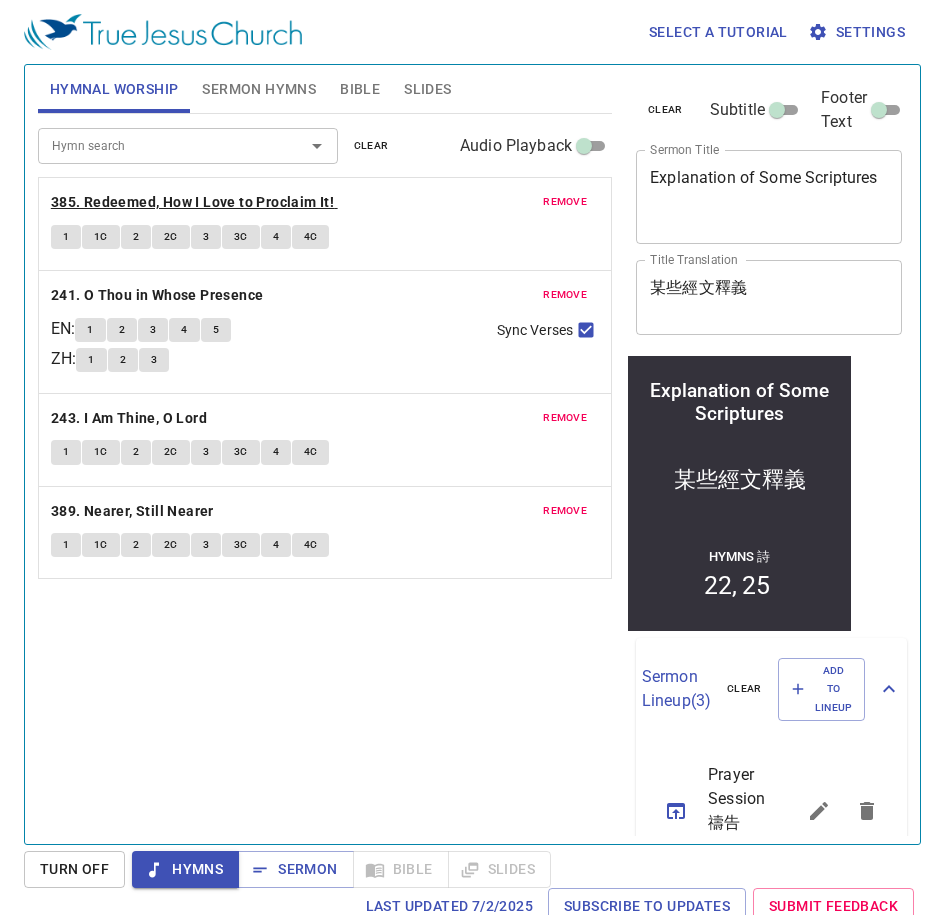 click on "385. Redeemed, How I Love to Proclaim It!" at bounding box center [192, 202] 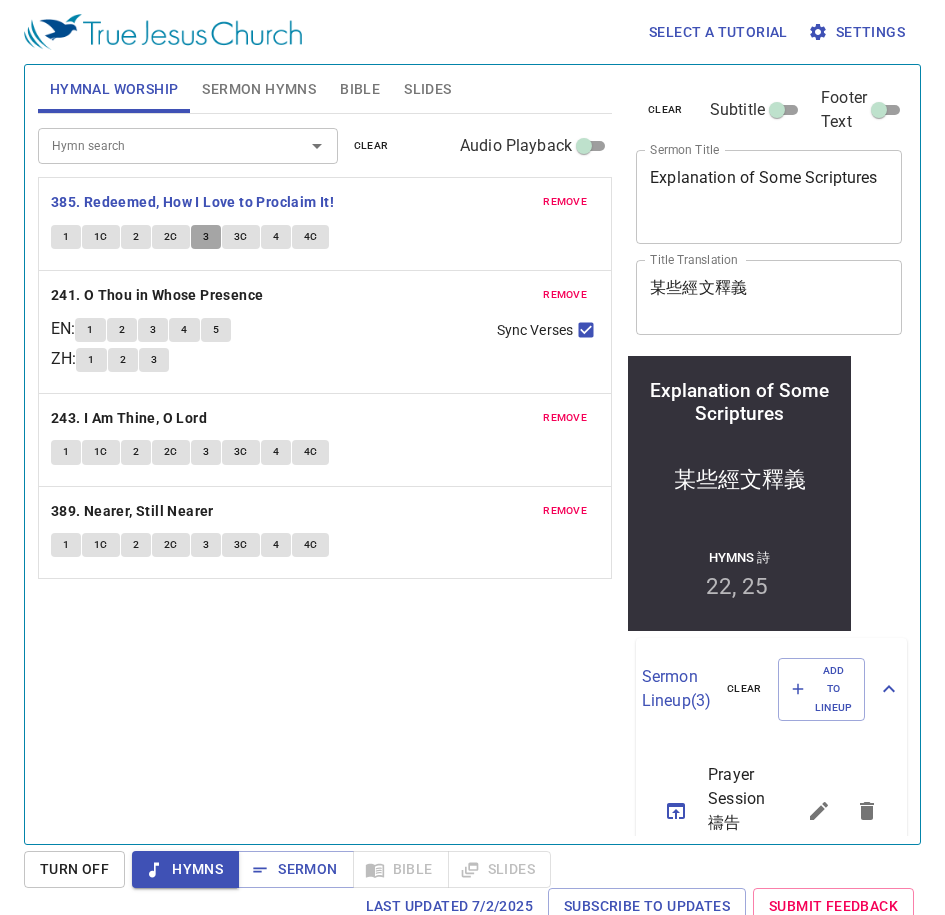 click on "3" at bounding box center (206, 237) 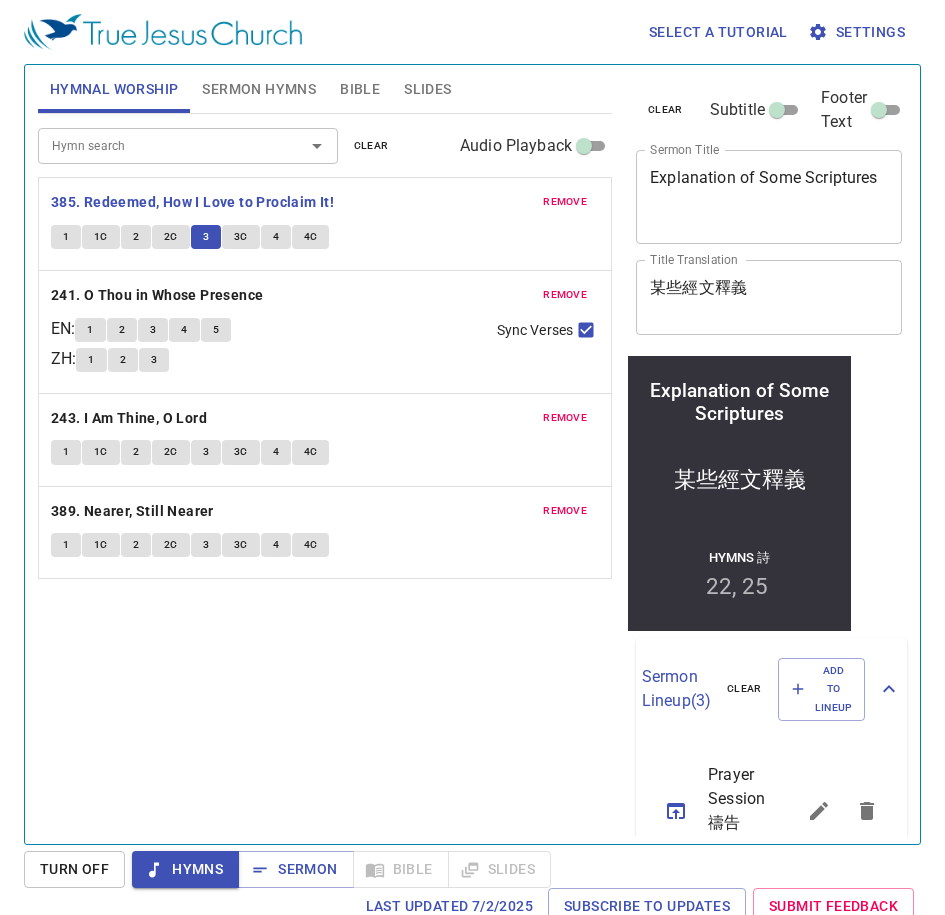 click on "1" at bounding box center [66, 237] 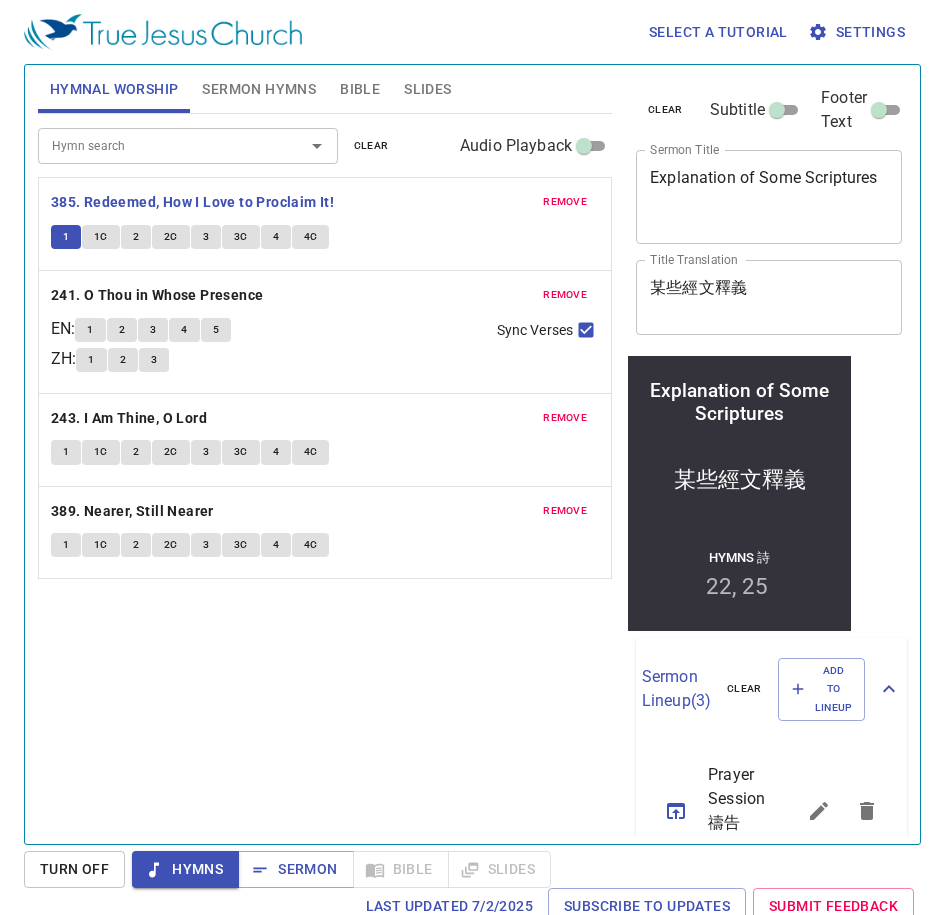 type 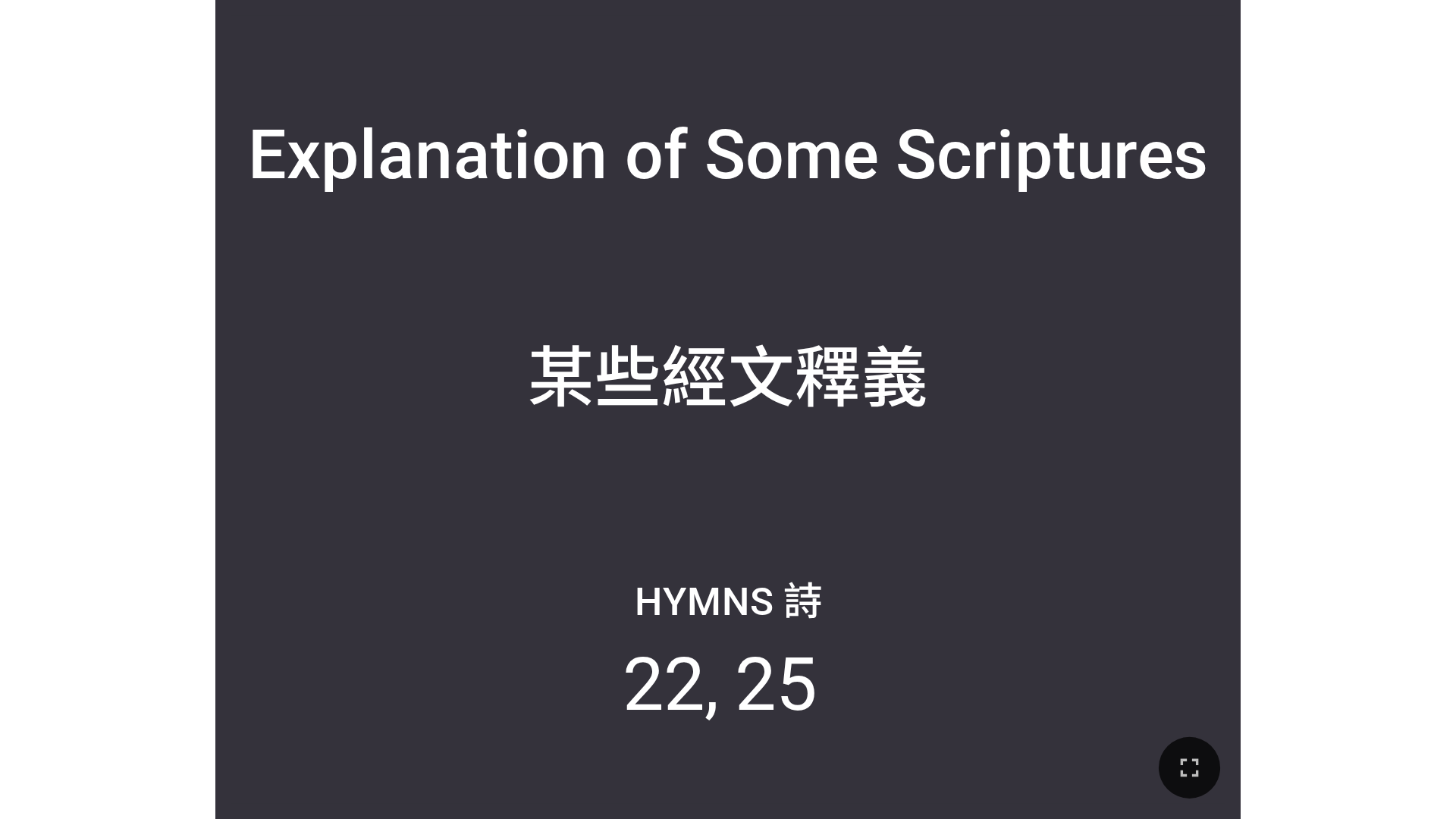 scroll, scrollTop: 0, scrollLeft: 0, axis: both 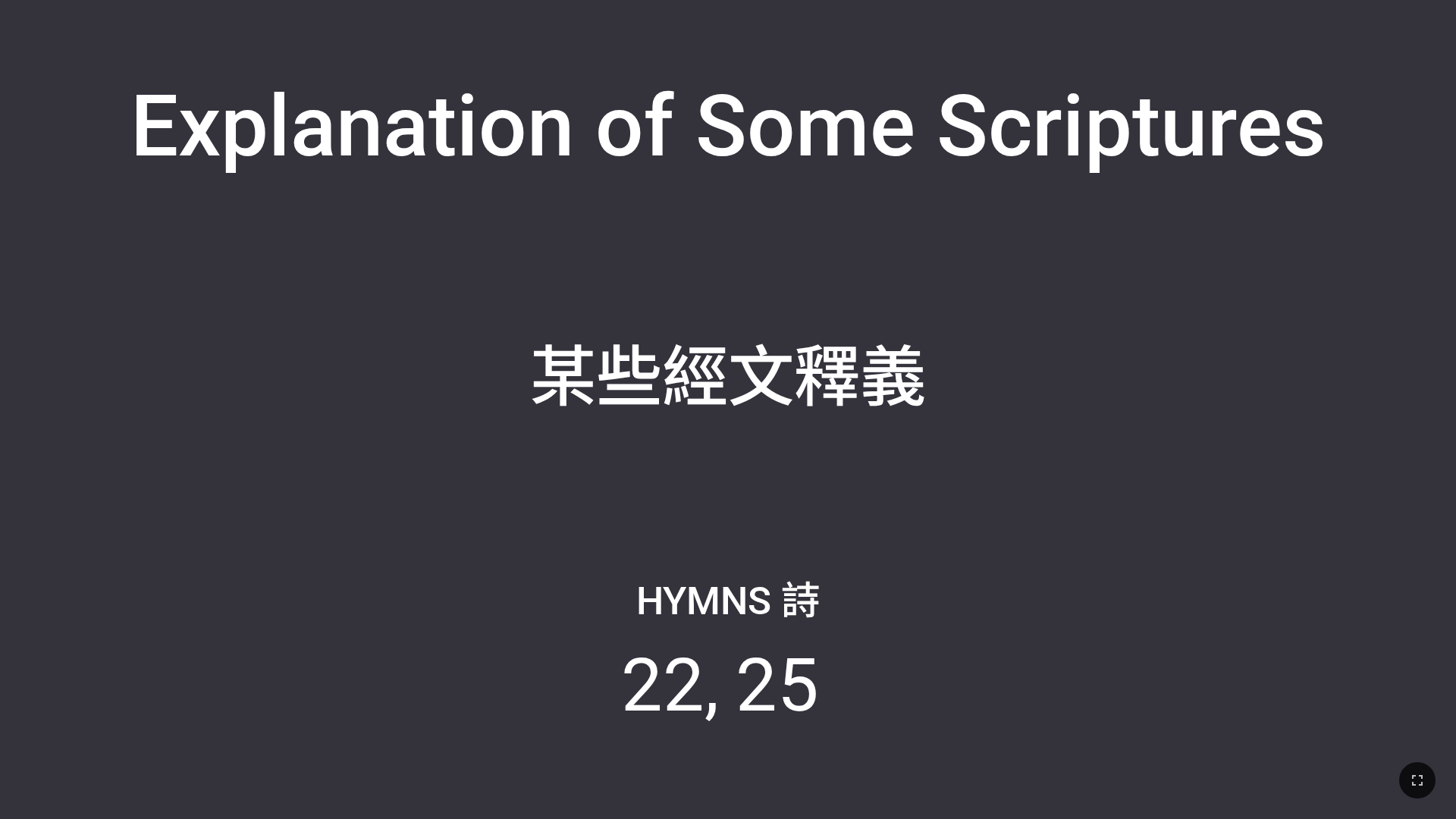 click at bounding box center [728, 780] 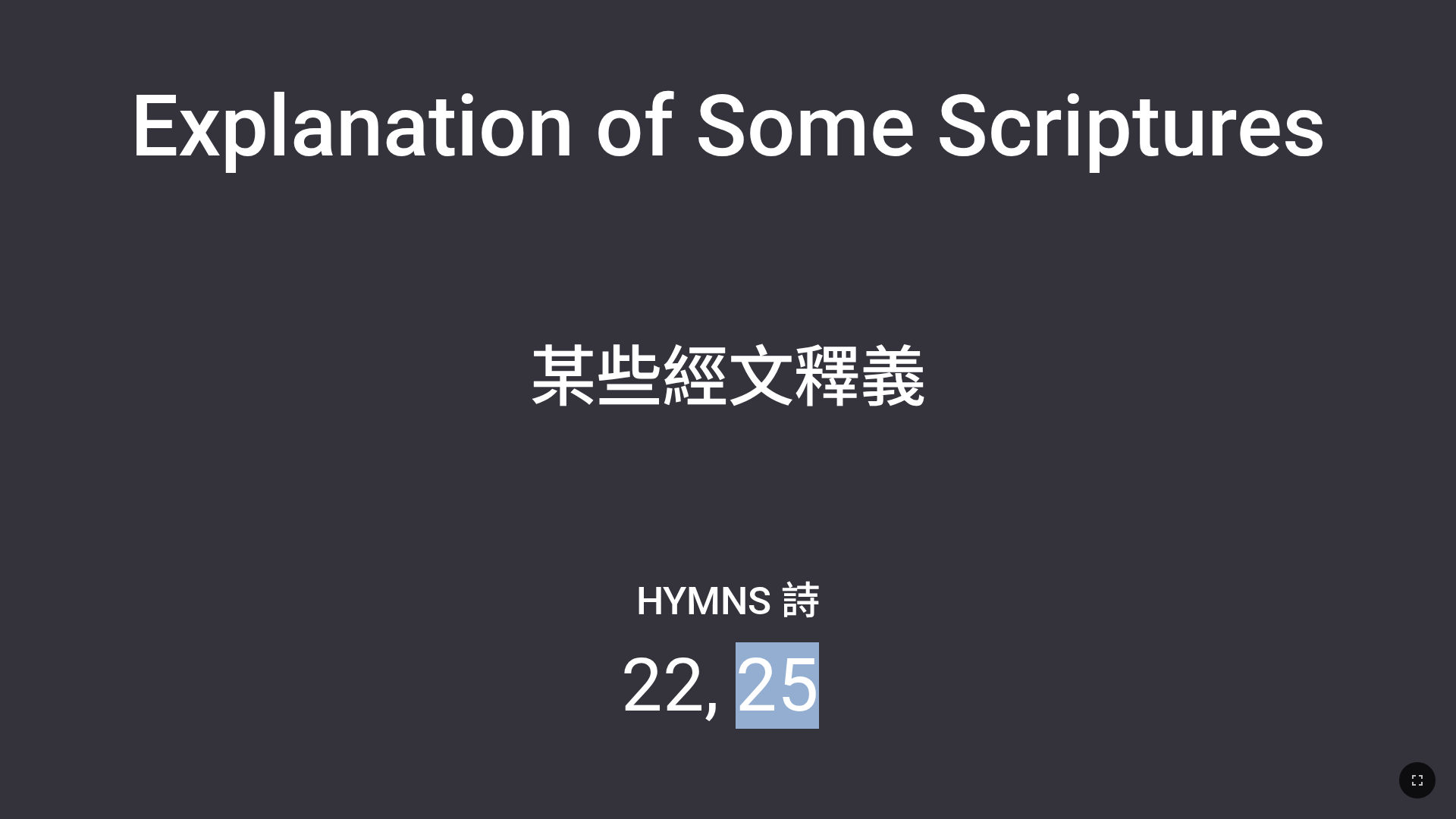 click at bounding box center [728, 780] 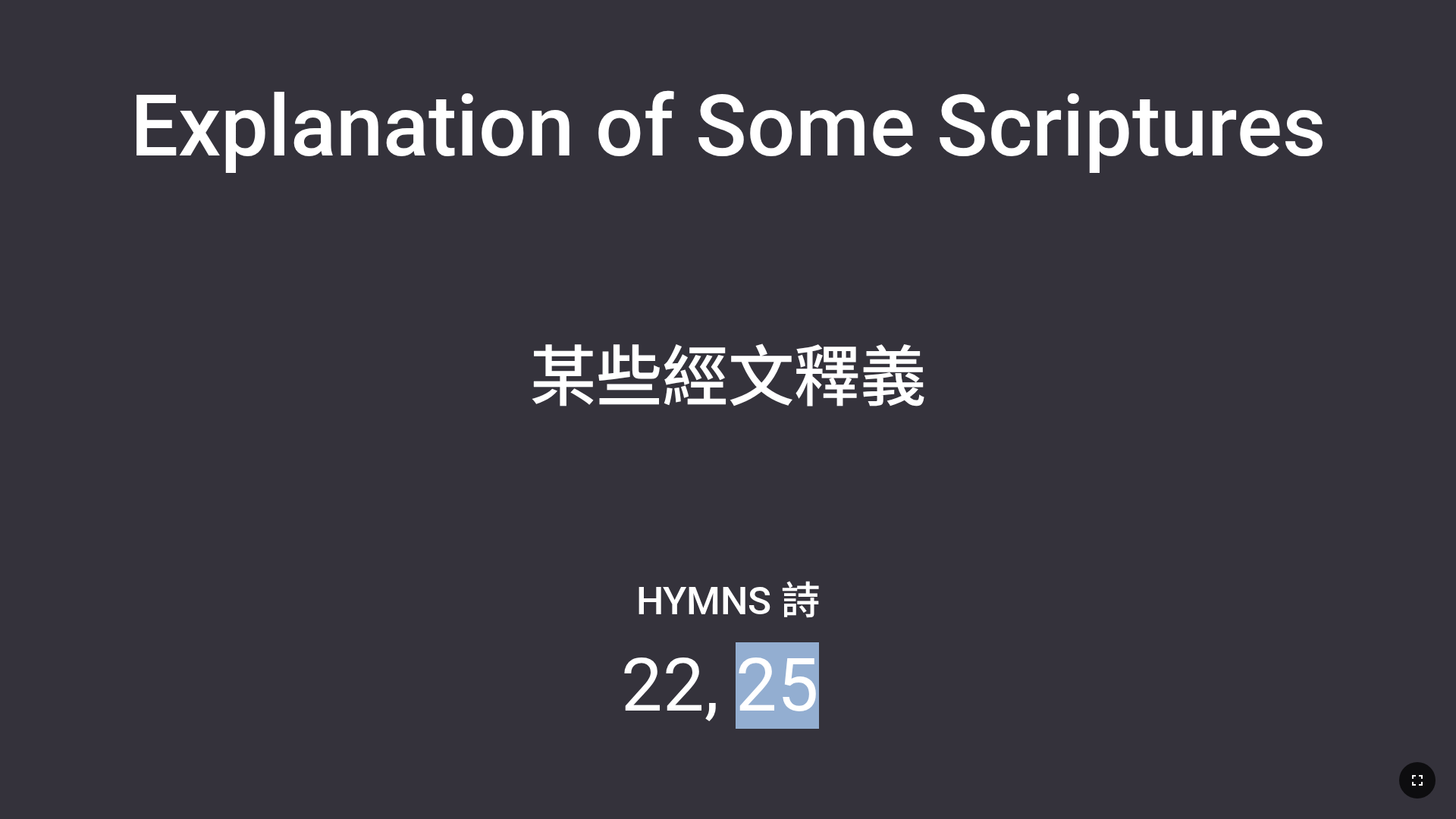 click at bounding box center (1417, 780) 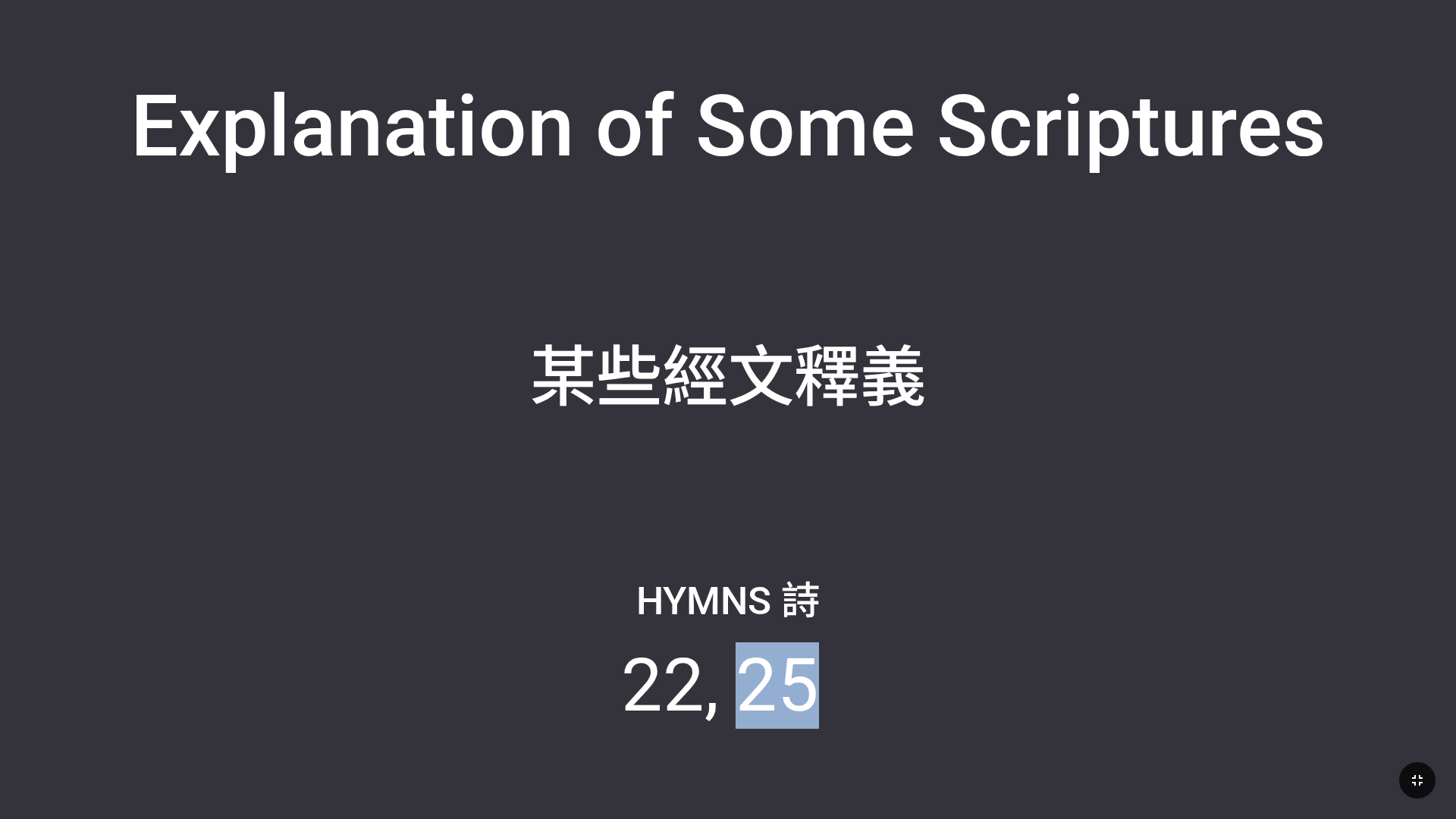click 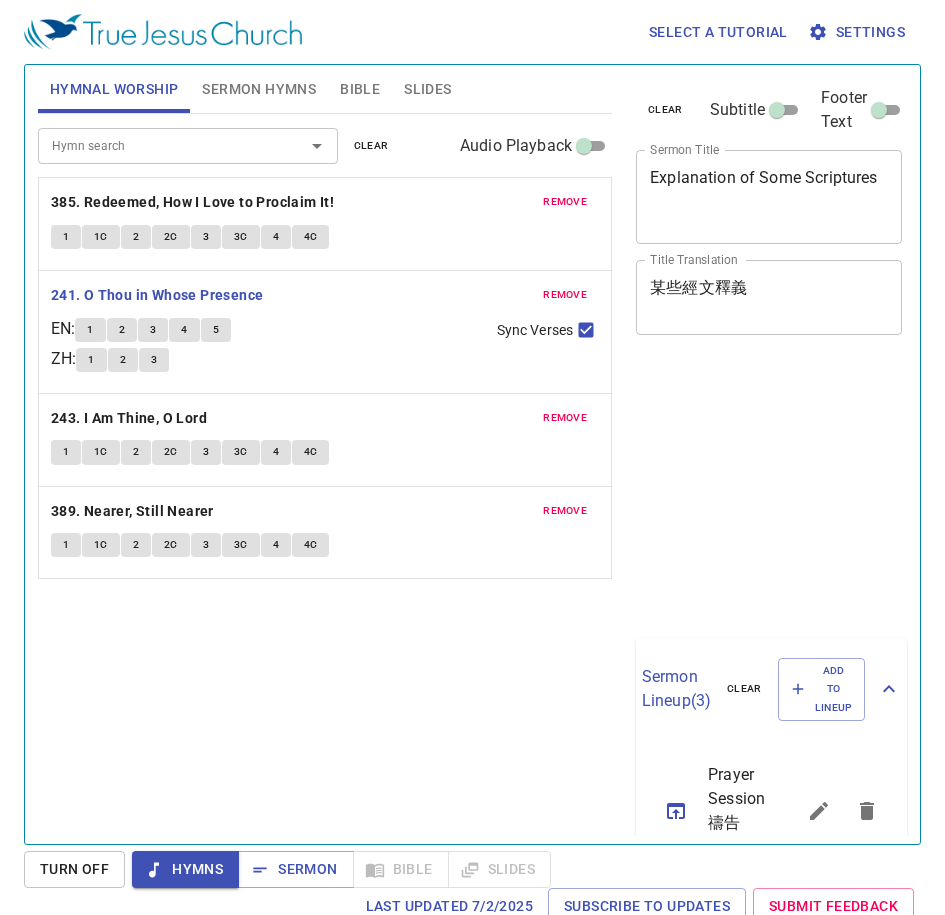 scroll, scrollTop: 0, scrollLeft: 0, axis: both 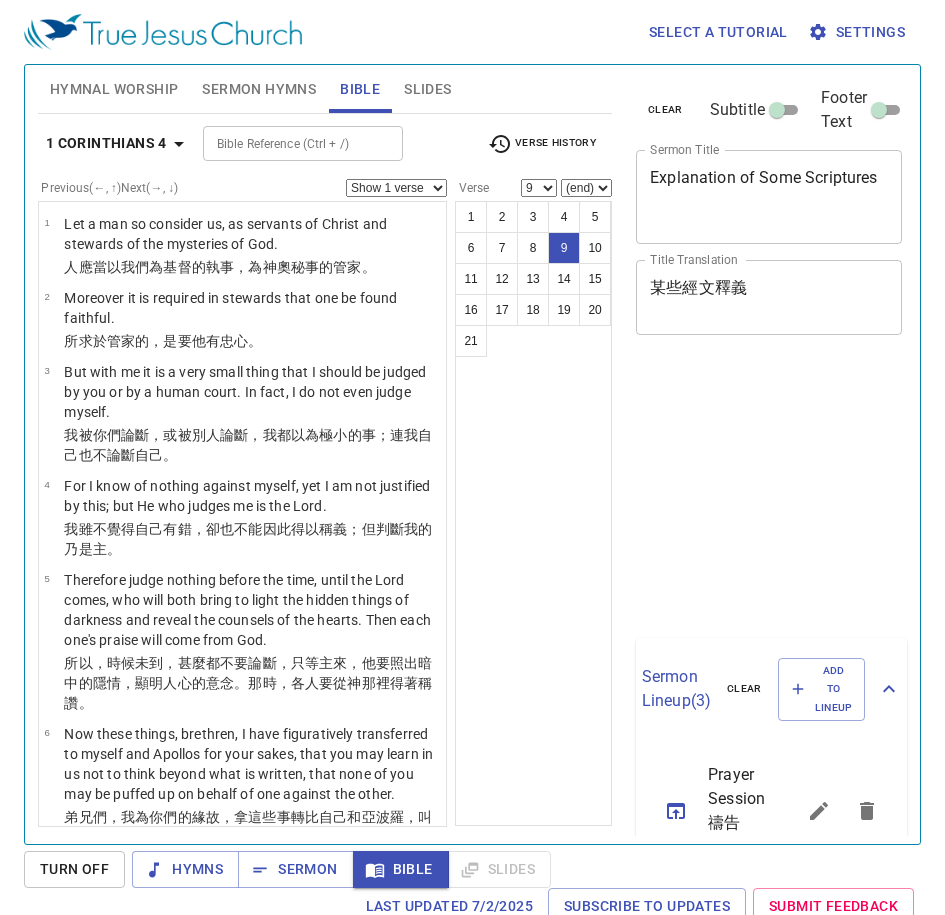 select on "9" 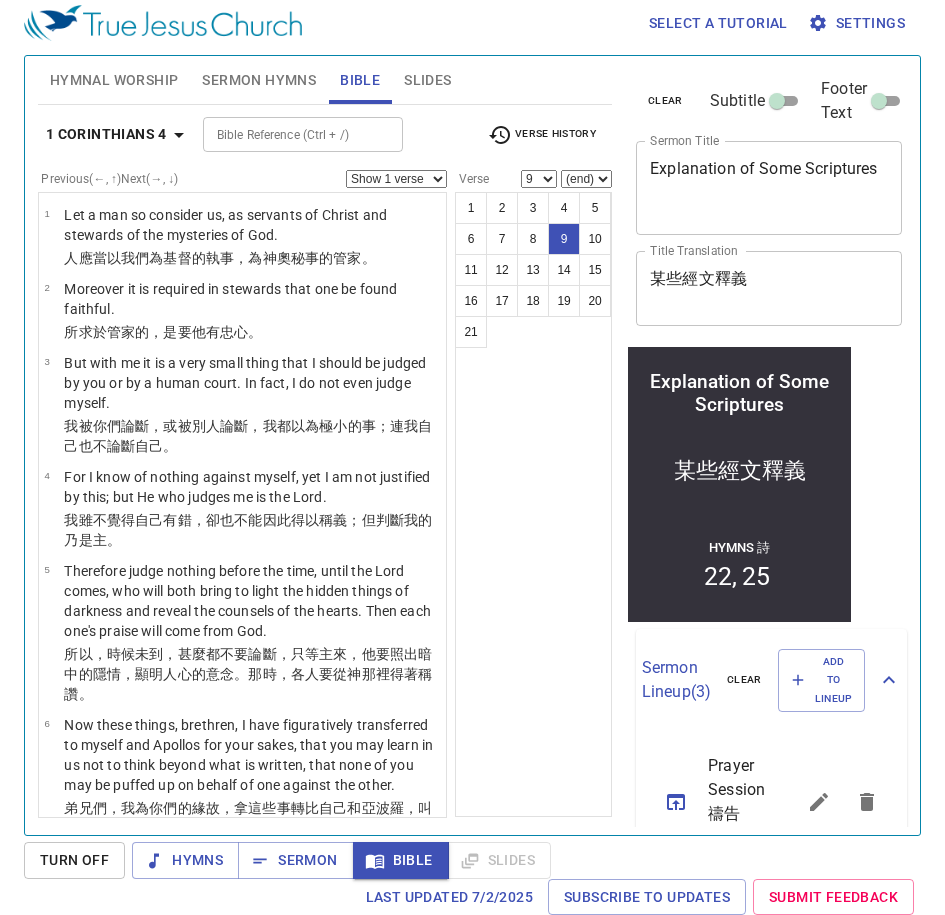 scroll, scrollTop: 9, scrollLeft: 0, axis: vertical 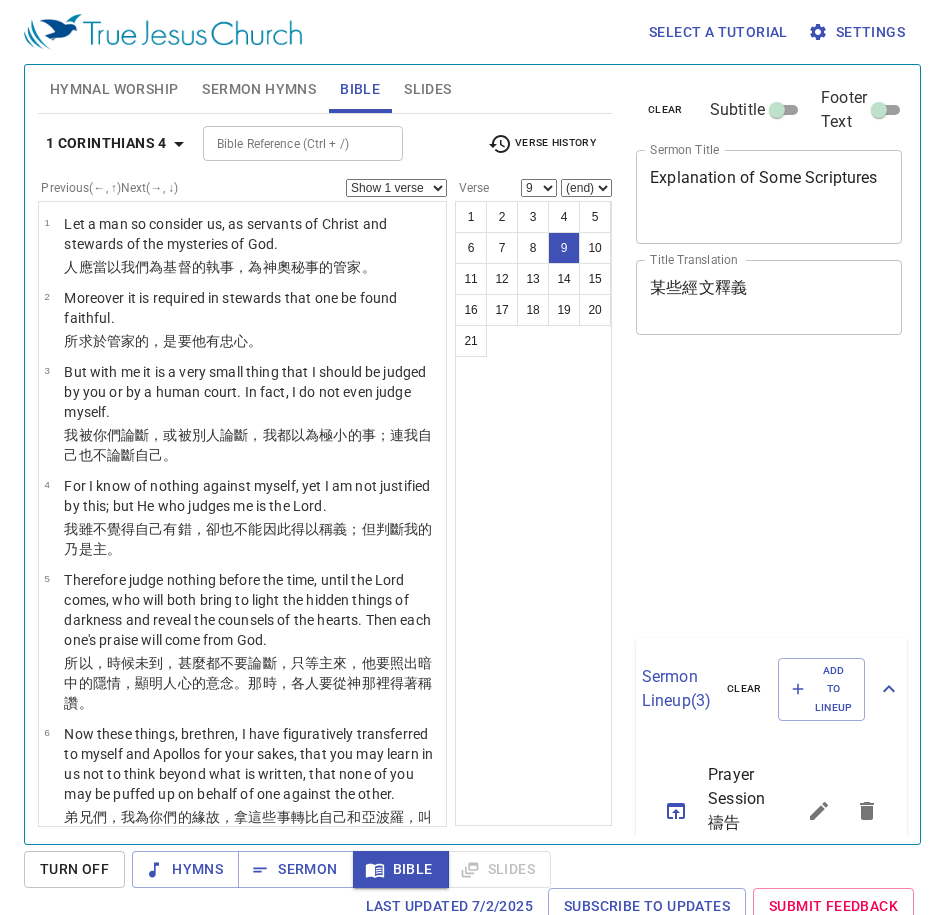 select on "9" 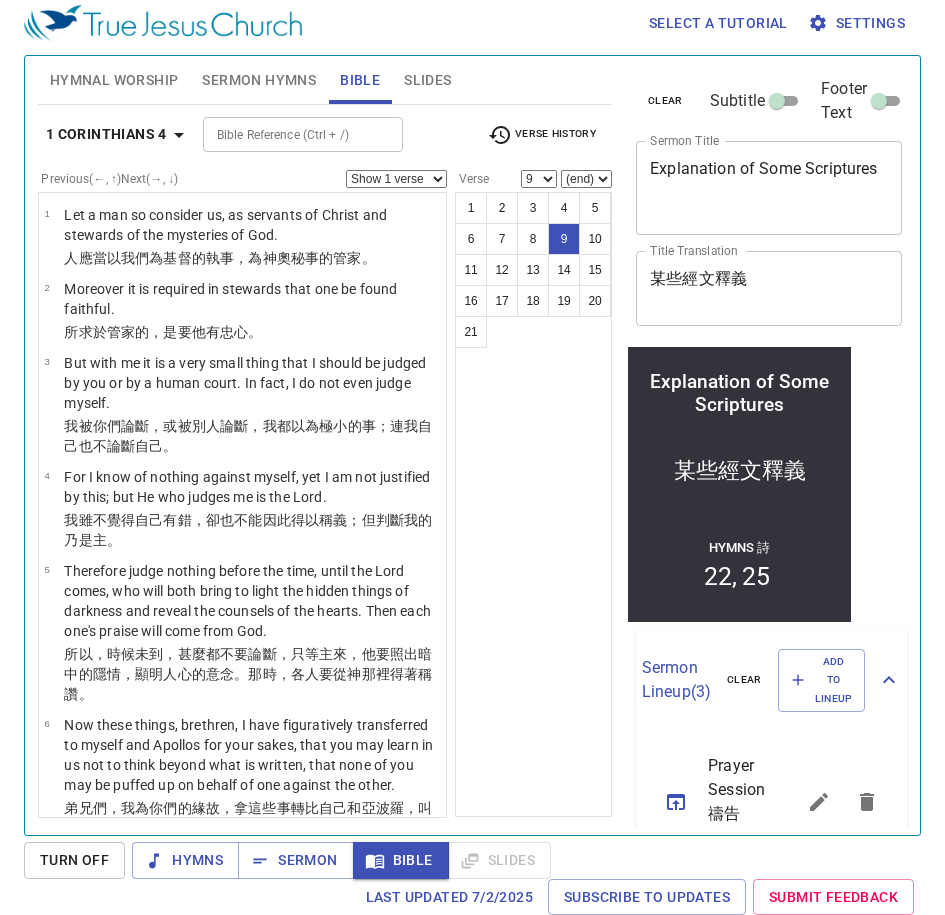 scroll, scrollTop: 9, scrollLeft: 0, axis: vertical 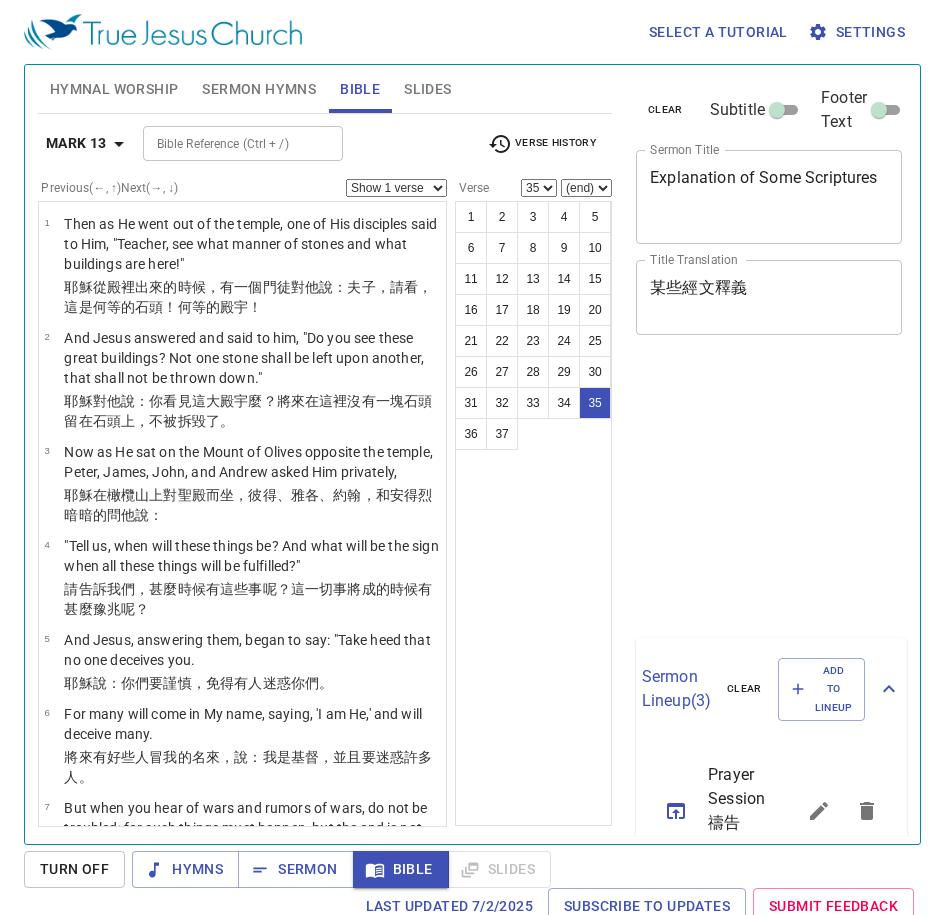 select on "35" 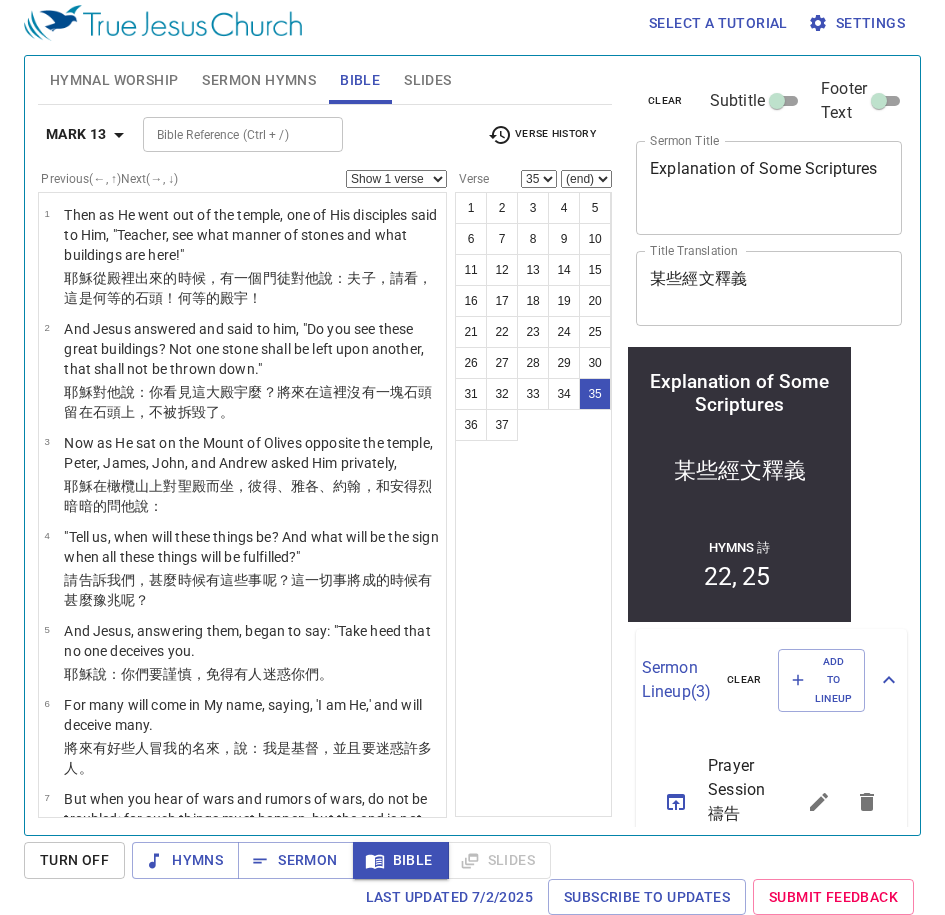 scroll, scrollTop: 9, scrollLeft: 0, axis: vertical 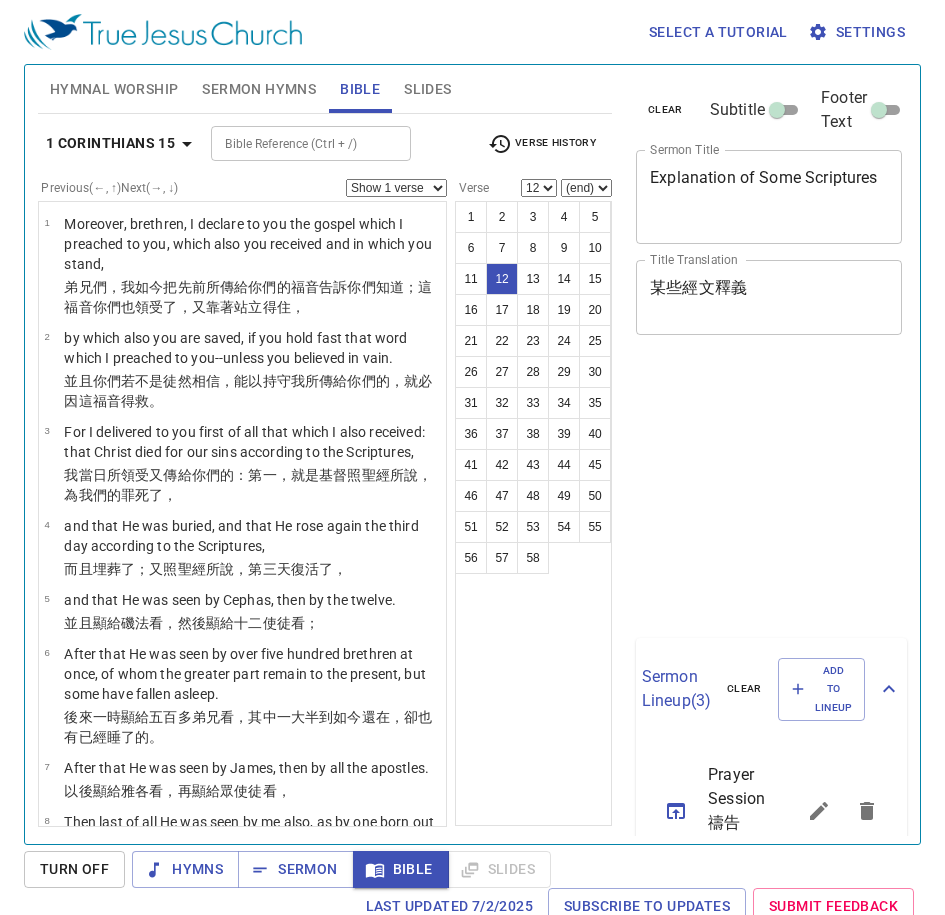 select on "12" 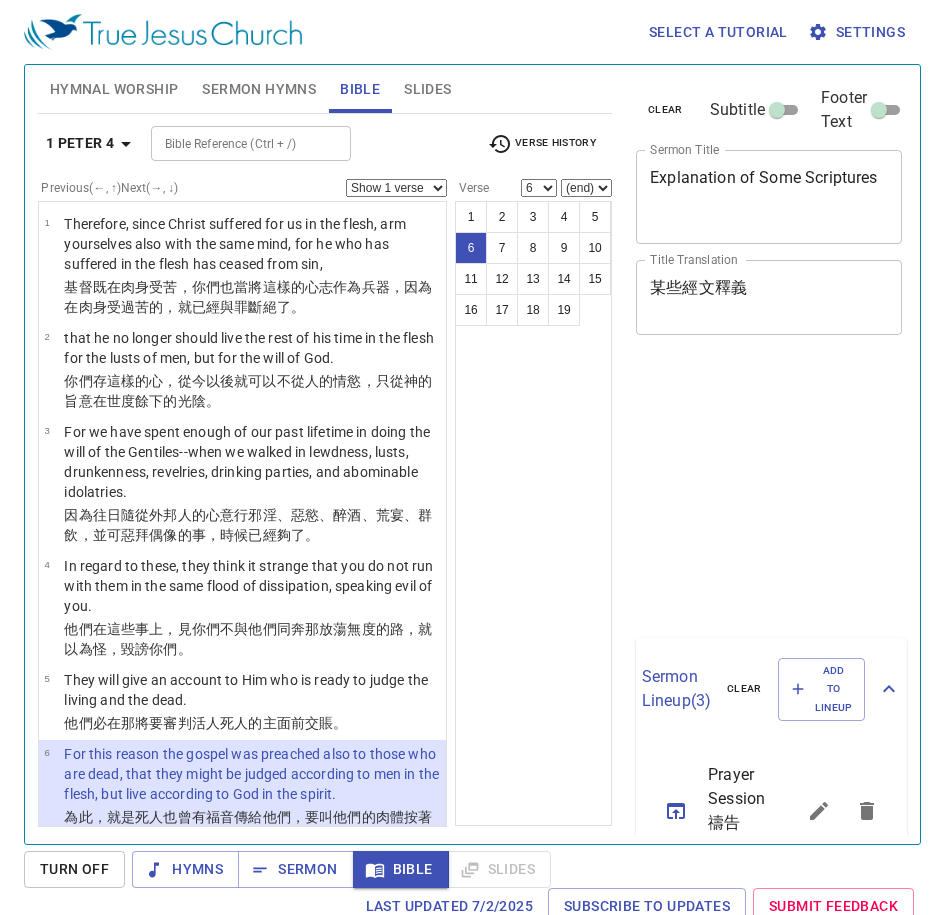 select on "6" 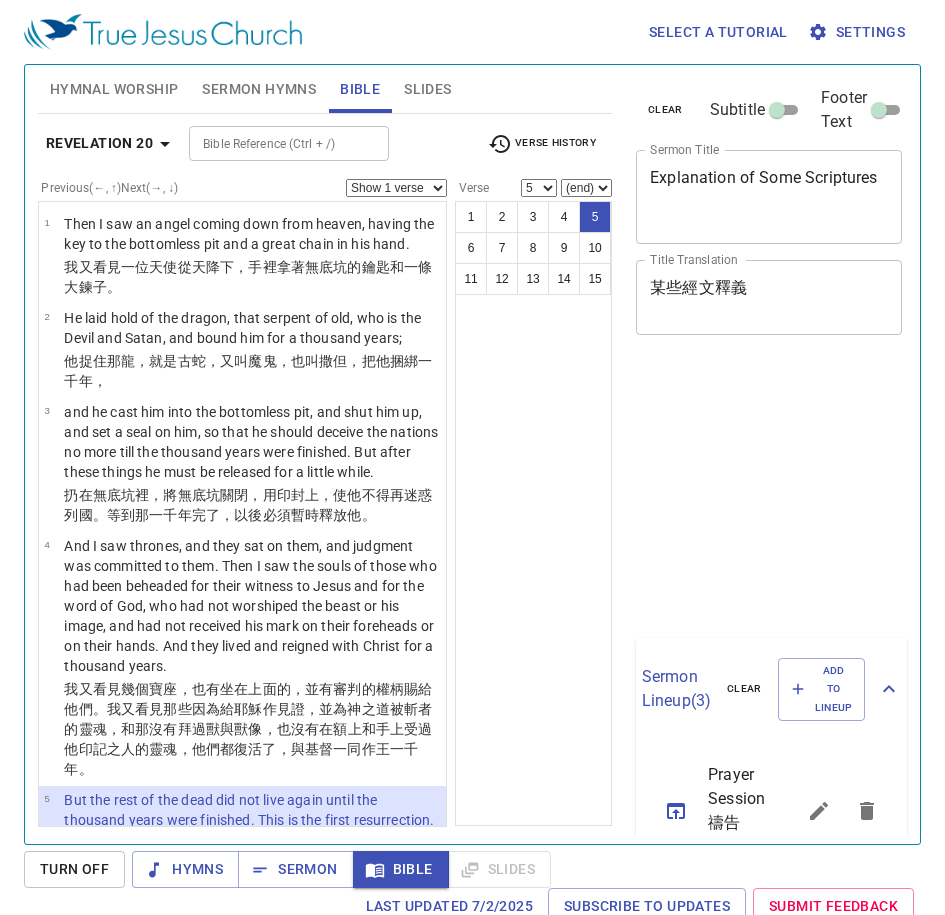 select on "5" 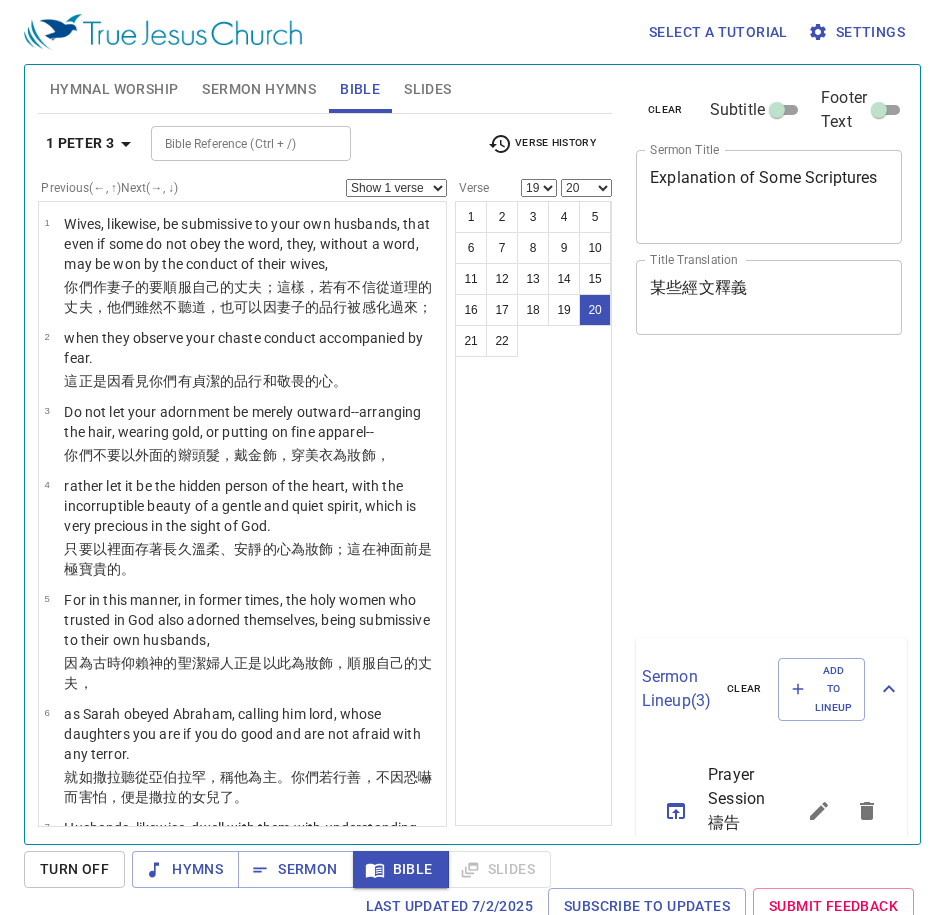 select on "19" 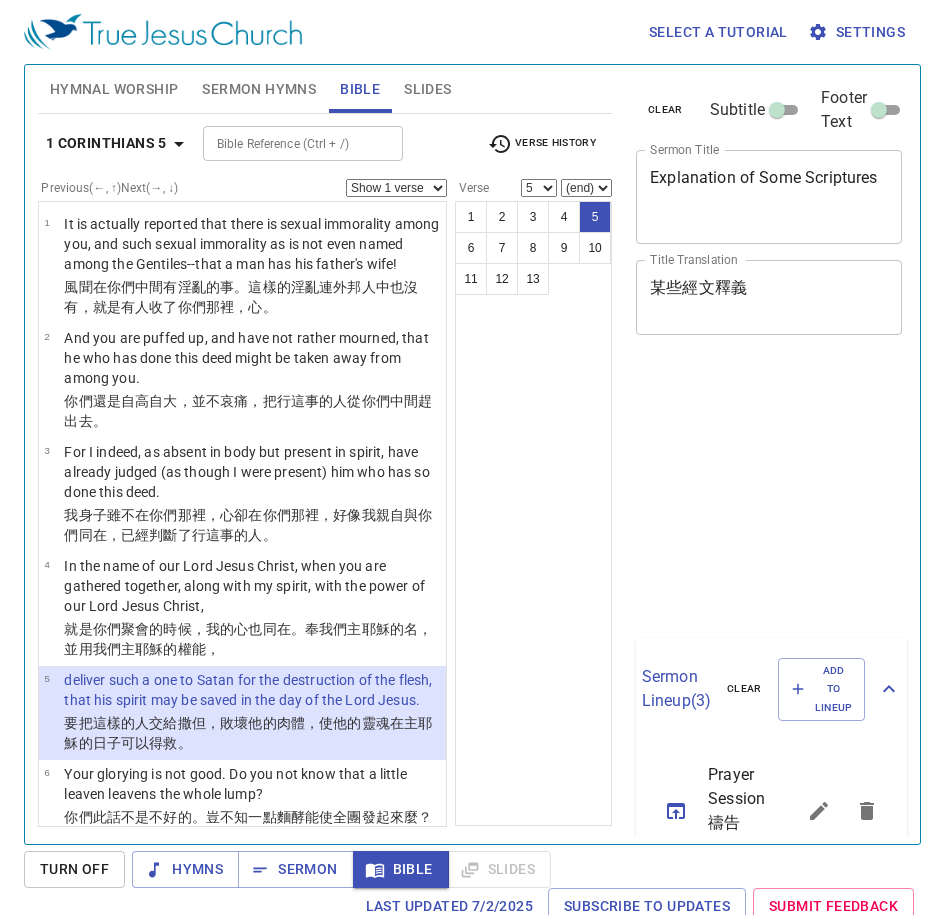 select on "5" 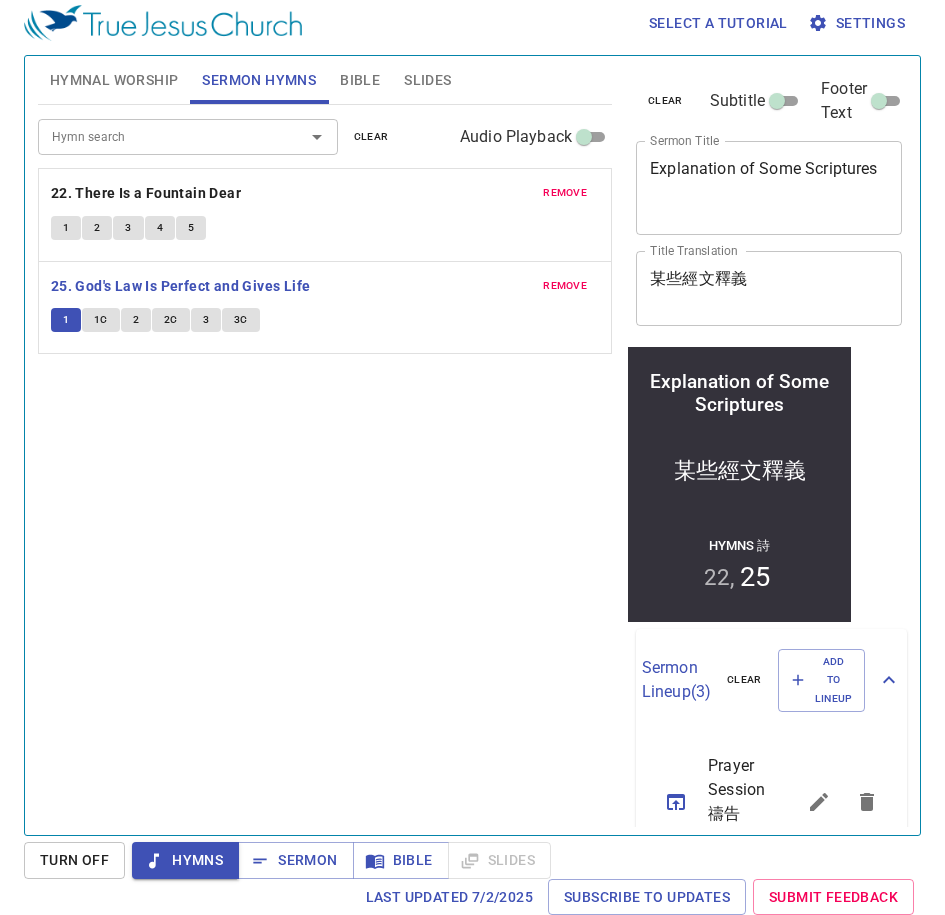 scroll, scrollTop: 9, scrollLeft: 0, axis: vertical 